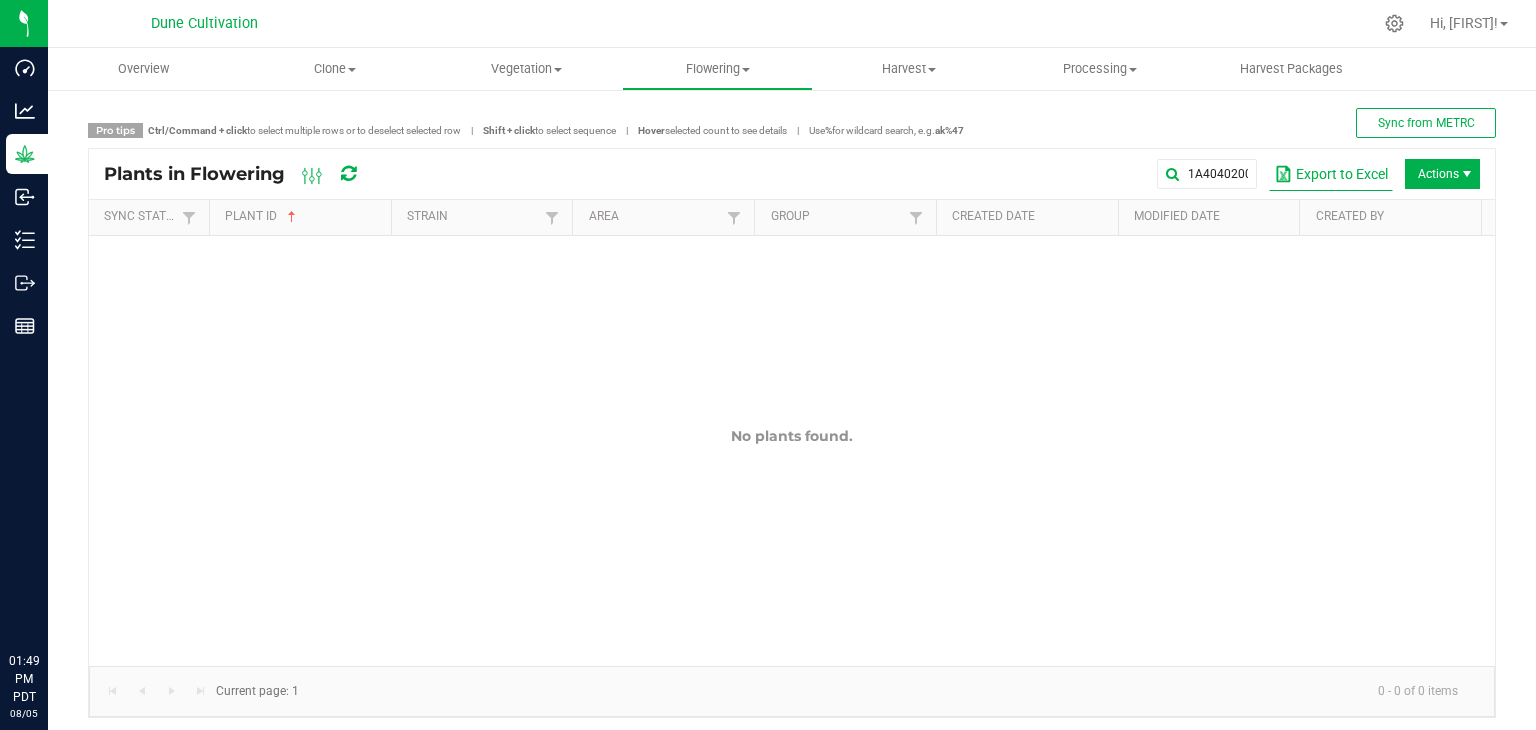 scroll, scrollTop: 0, scrollLeft: 0, axis: both 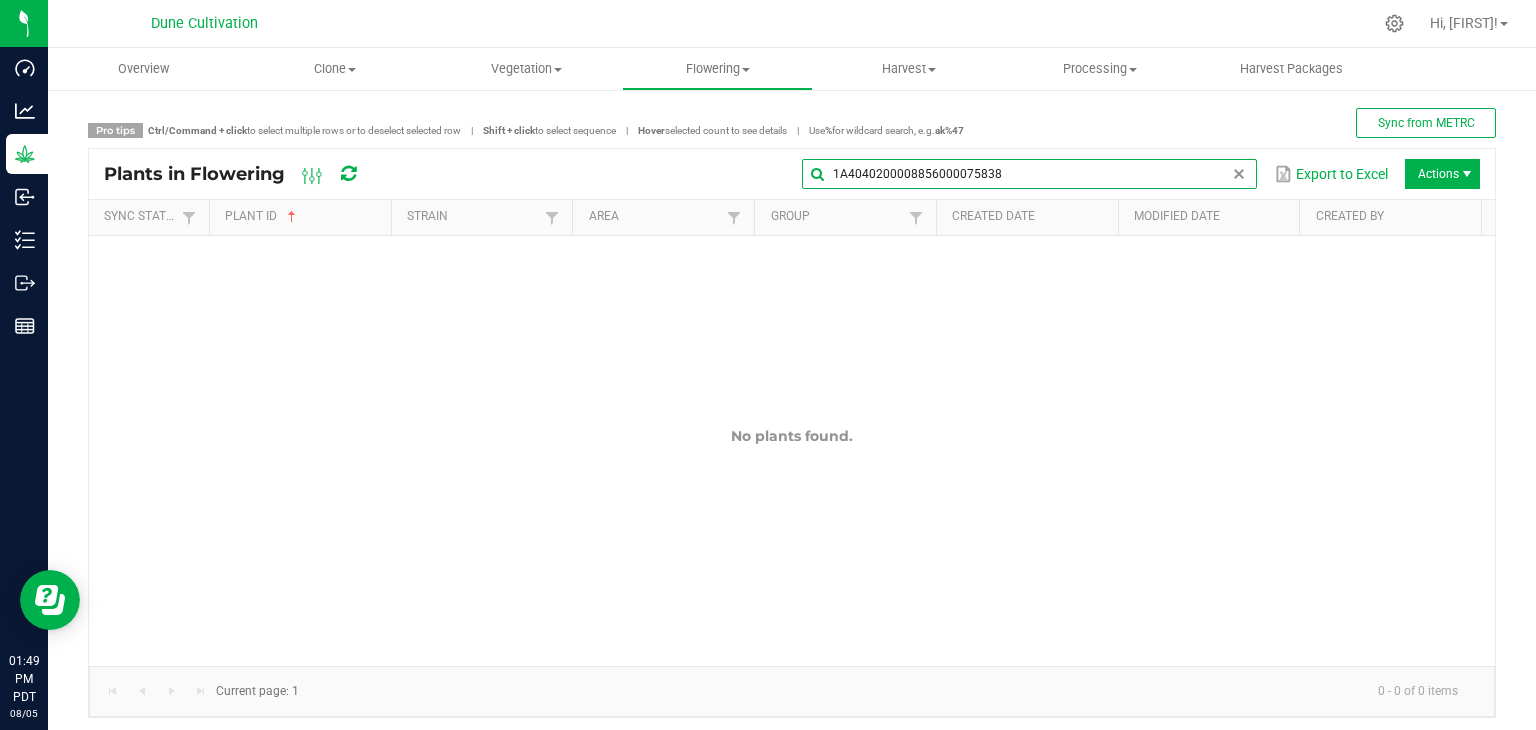 click on "1A4040200008856000075838" at bounding box center (1029, 174) 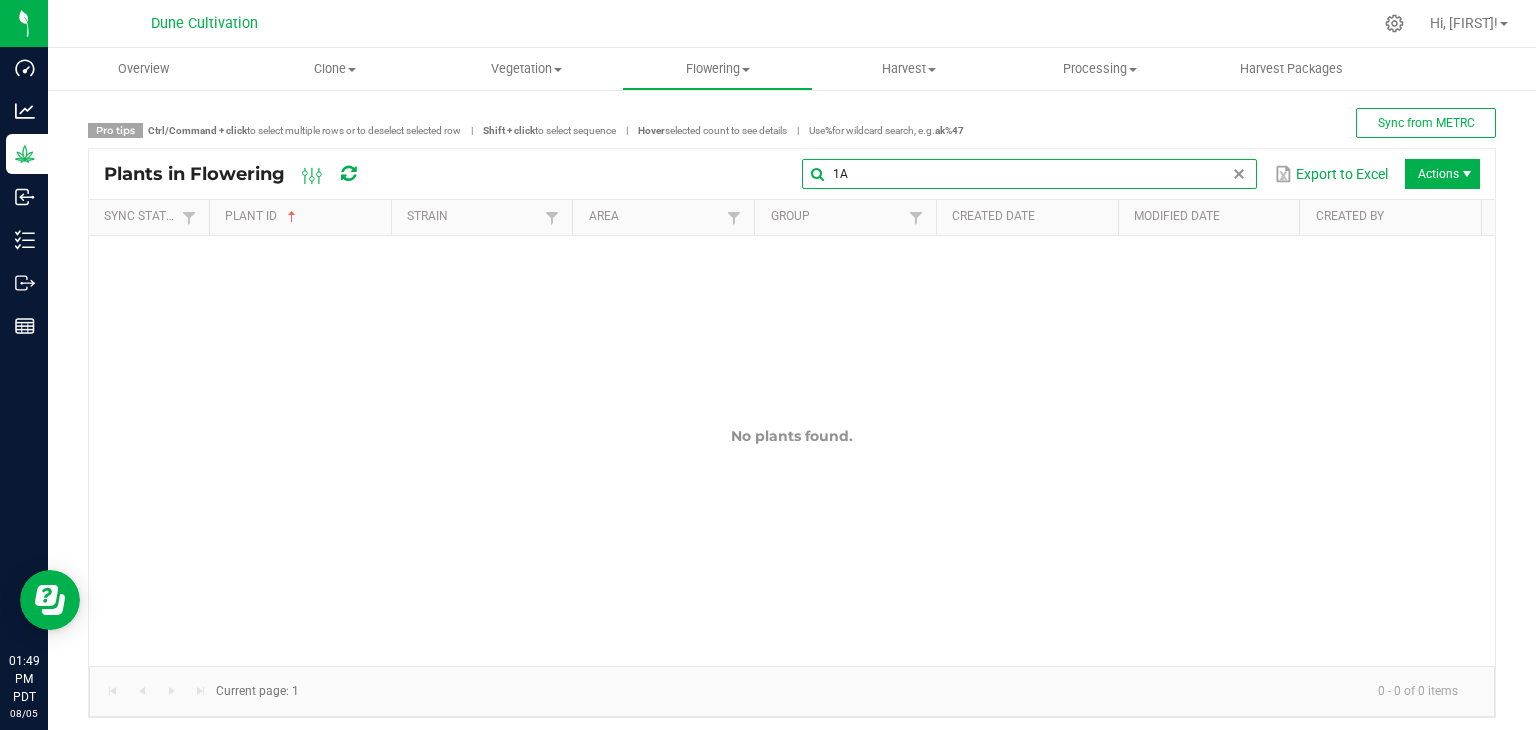 type on "1" 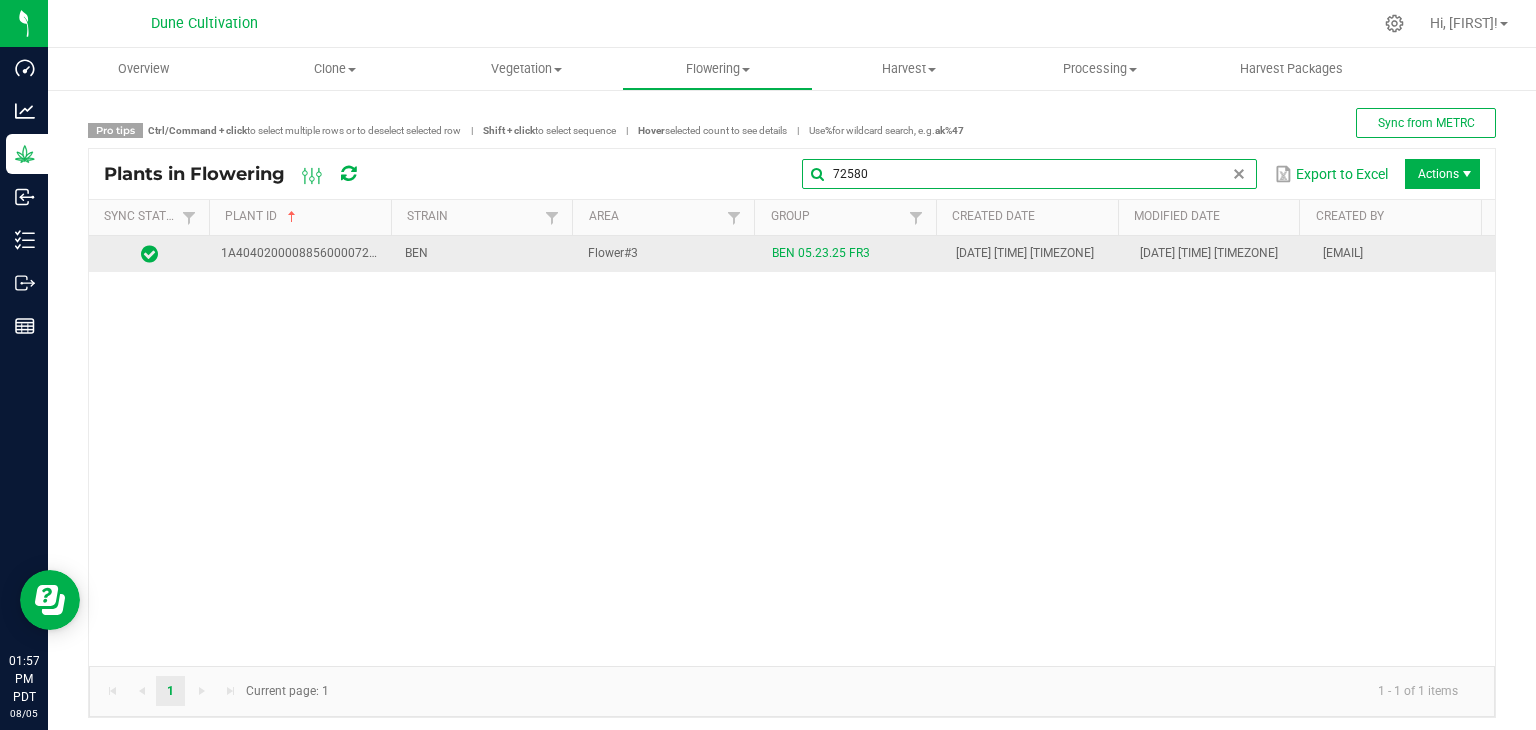 type on "72580" 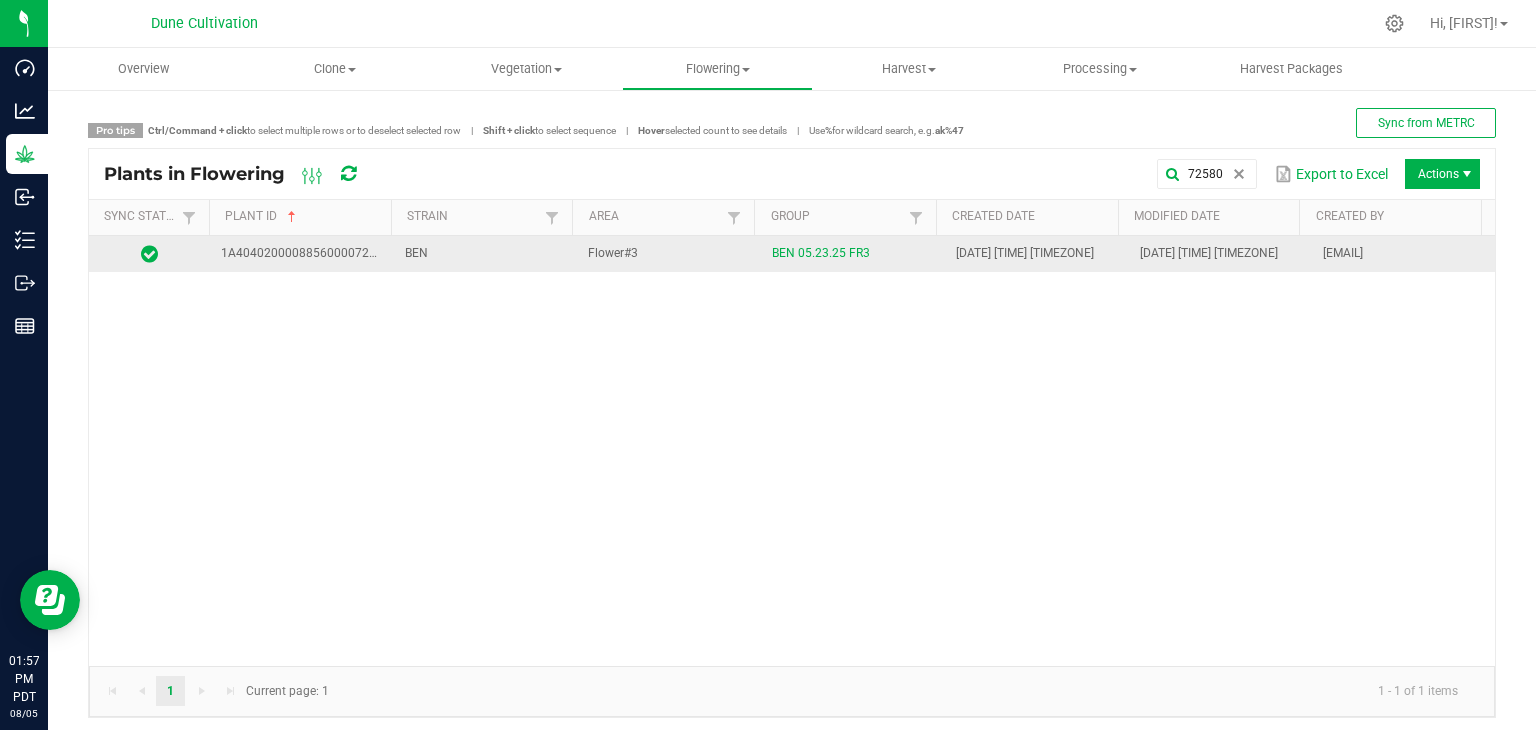 click on "Flower#3" at bounding box center [668, 254] 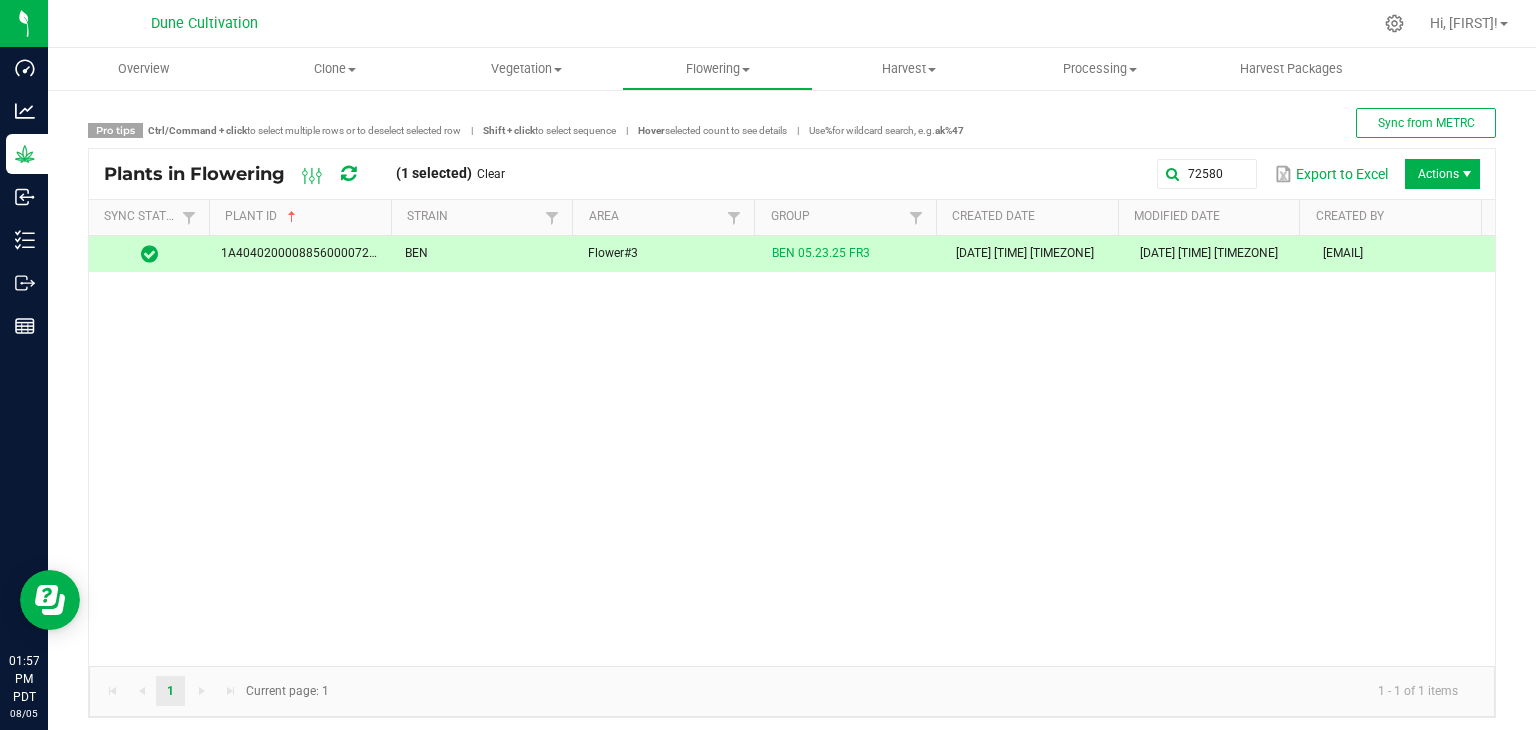 click at bounding box center [1467, 174] 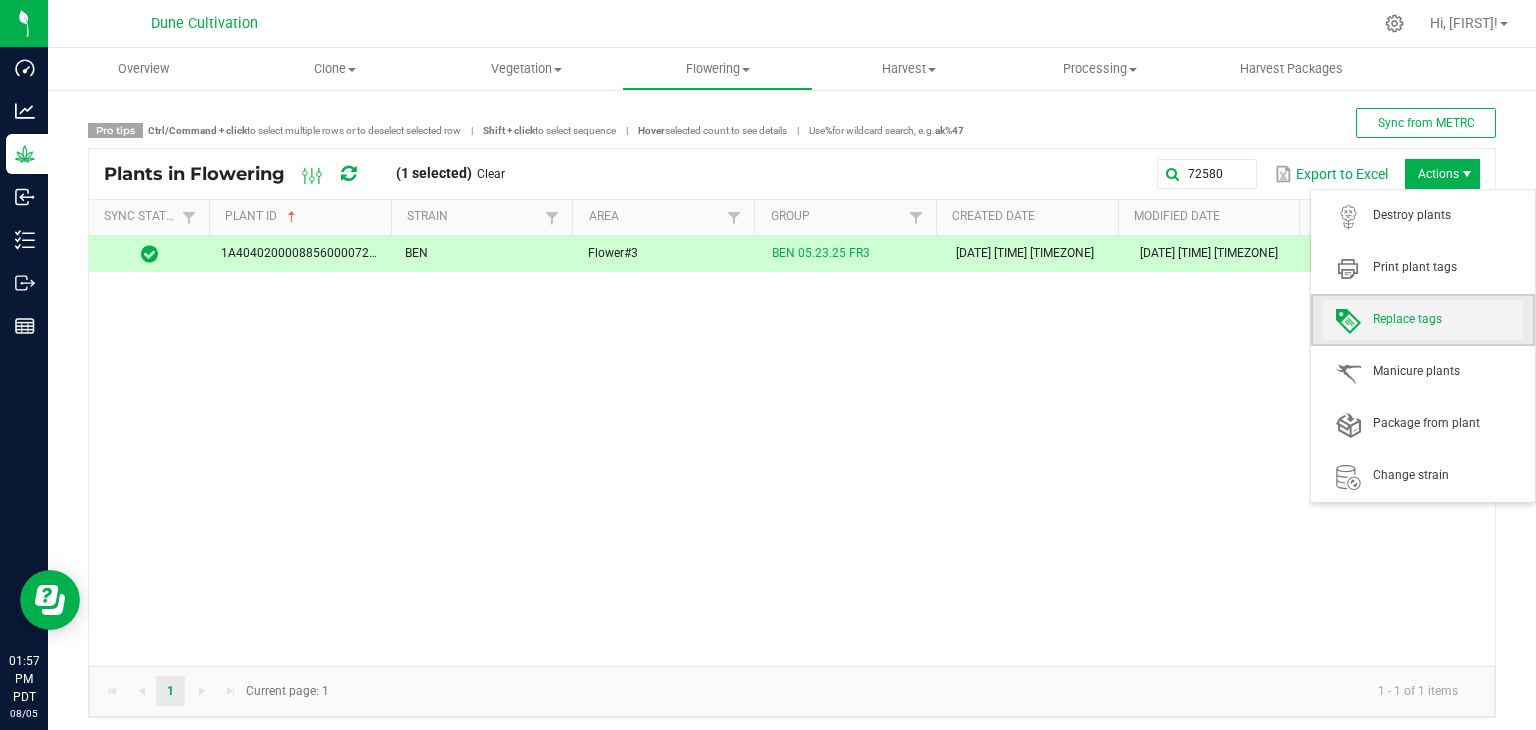 click on "Replace tags" at bounding box center [1423, 320] 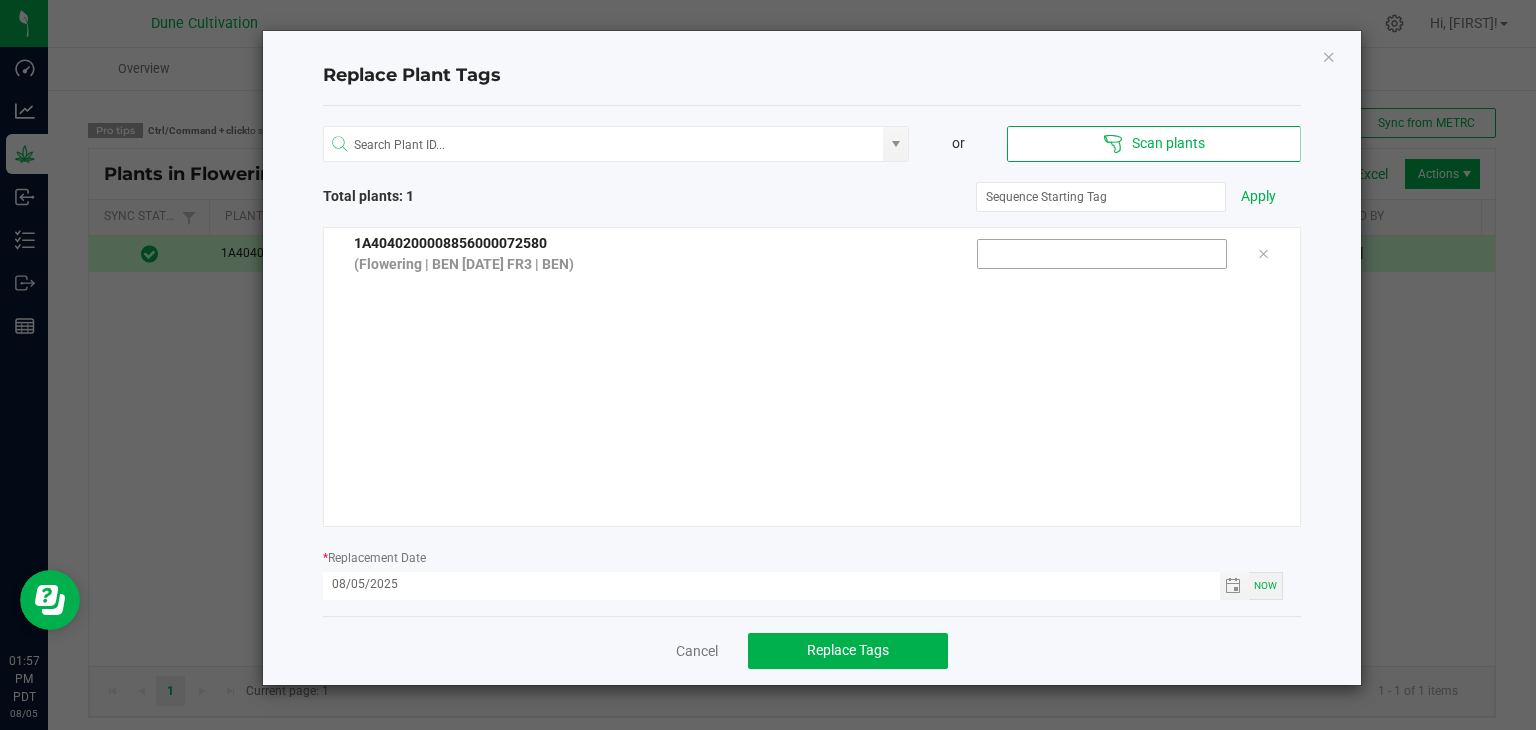 click at bounding box center (1102, 254) 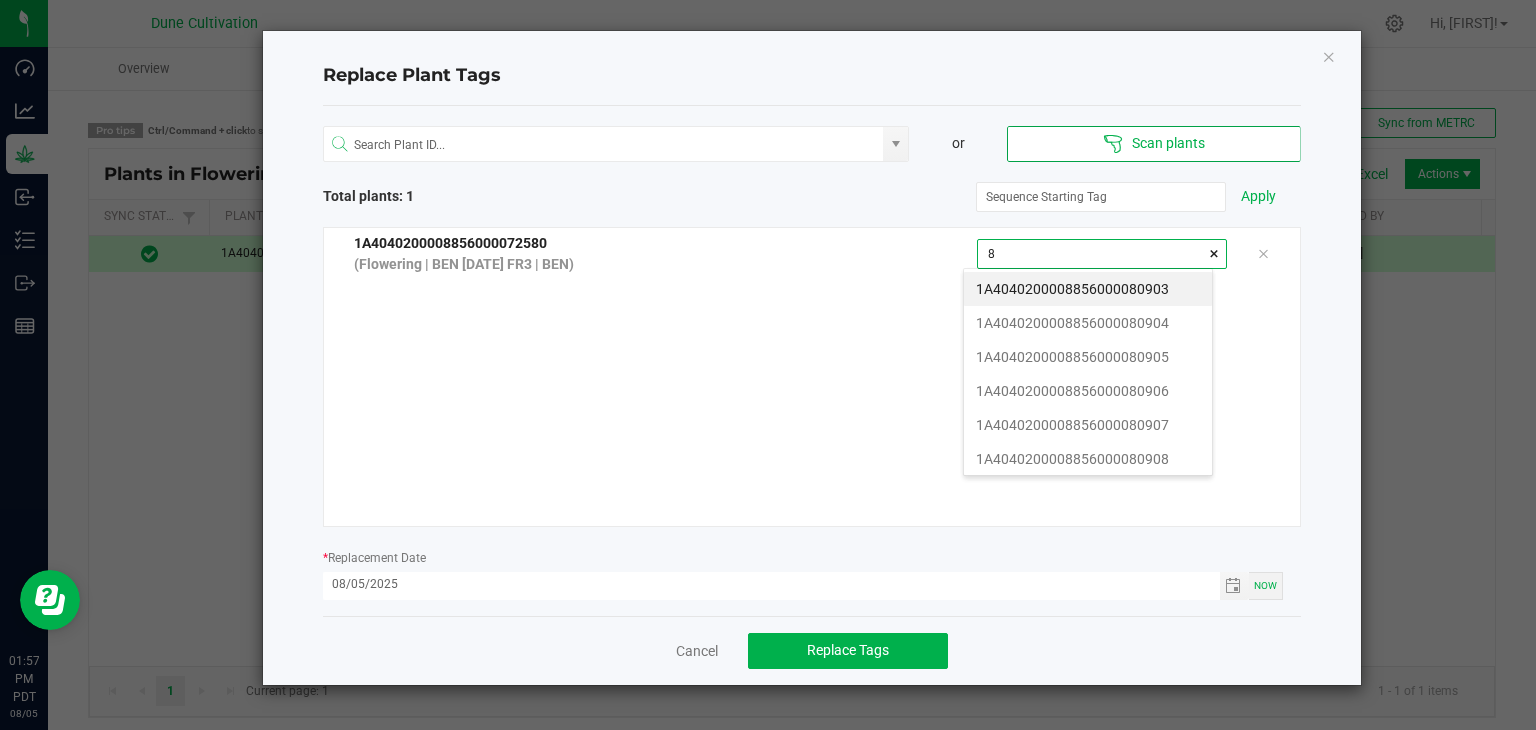 scroll, scrollTop: 99972, scrollLeft: 99751, axis: both 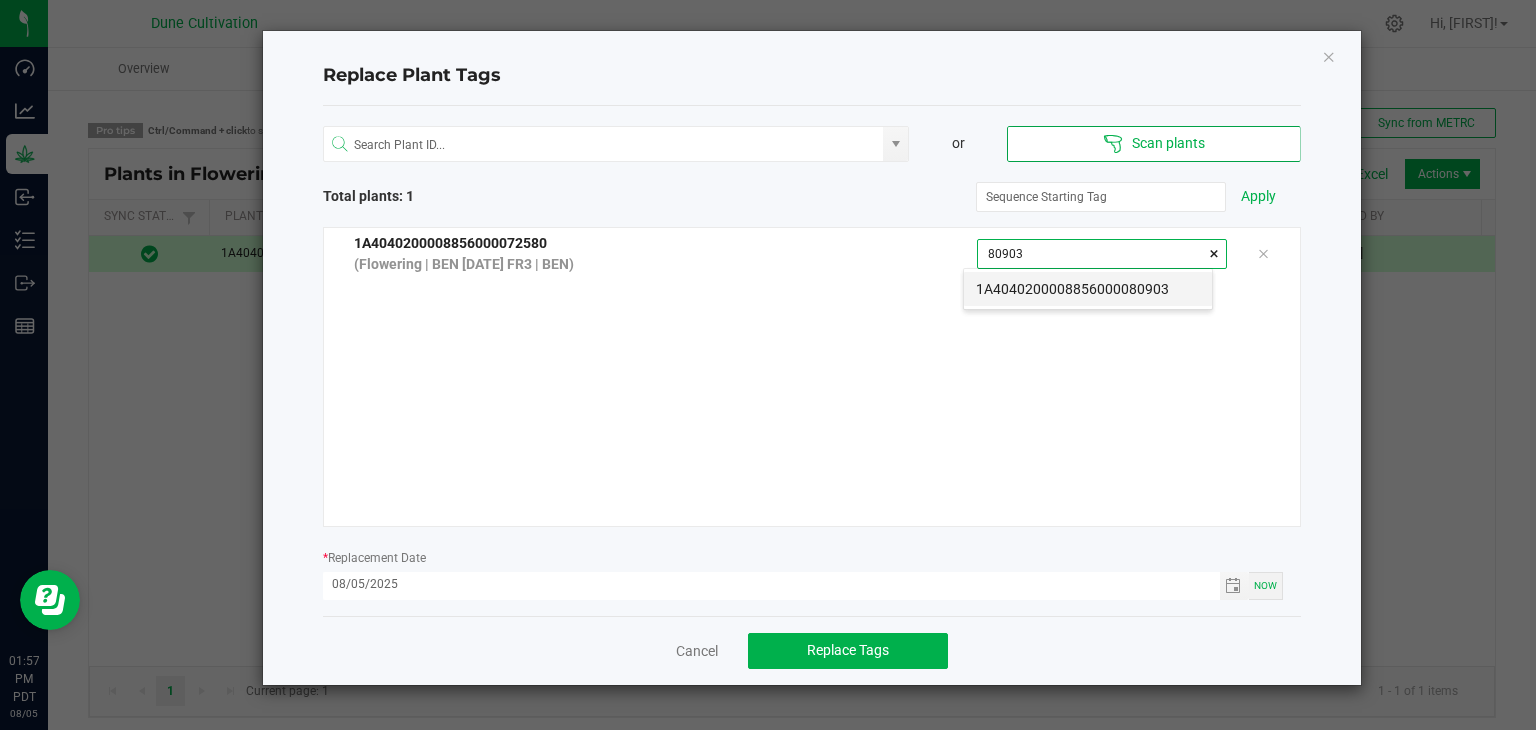 click on "1A4040200008856000080903" at bounding box center (1088, 289) 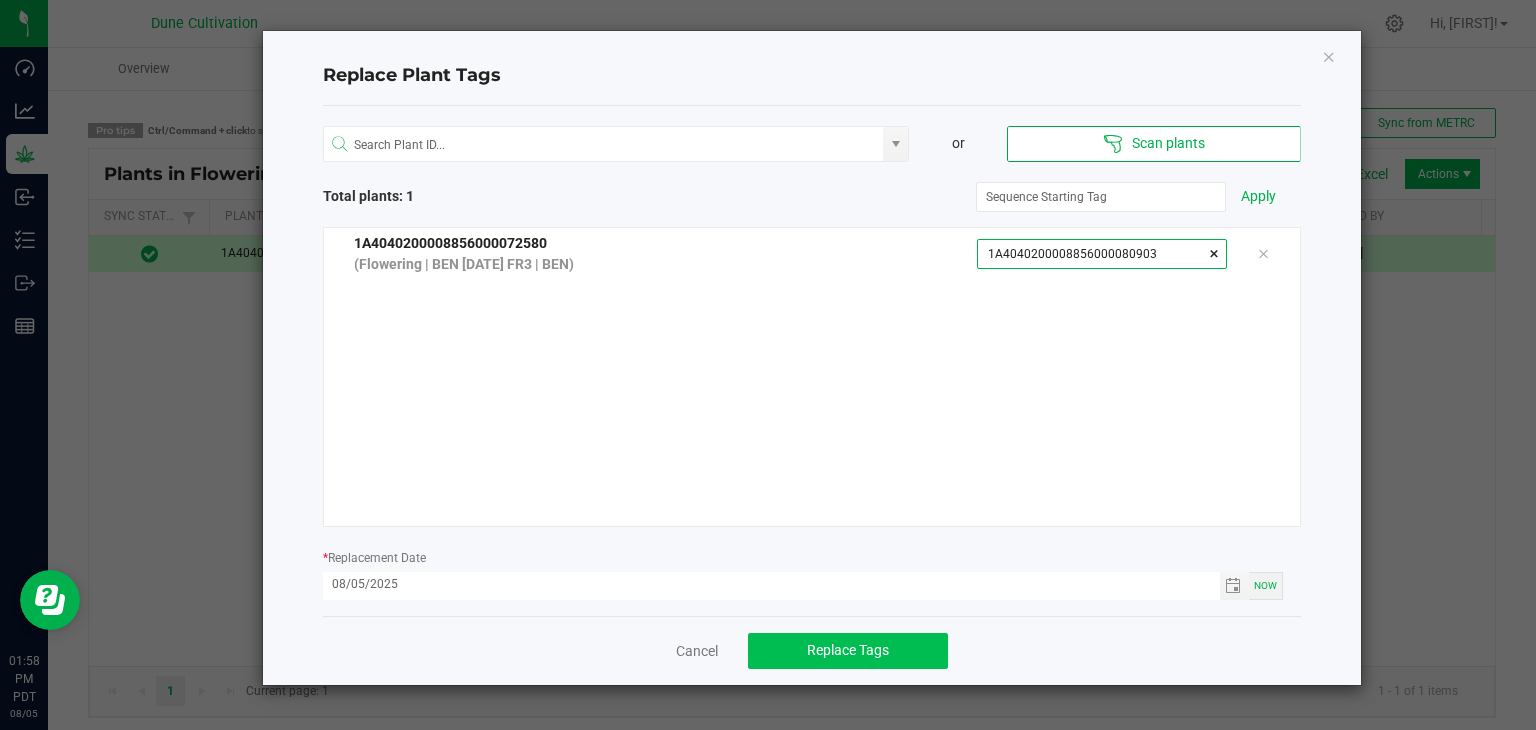 type on "1A4040200008856000080903" 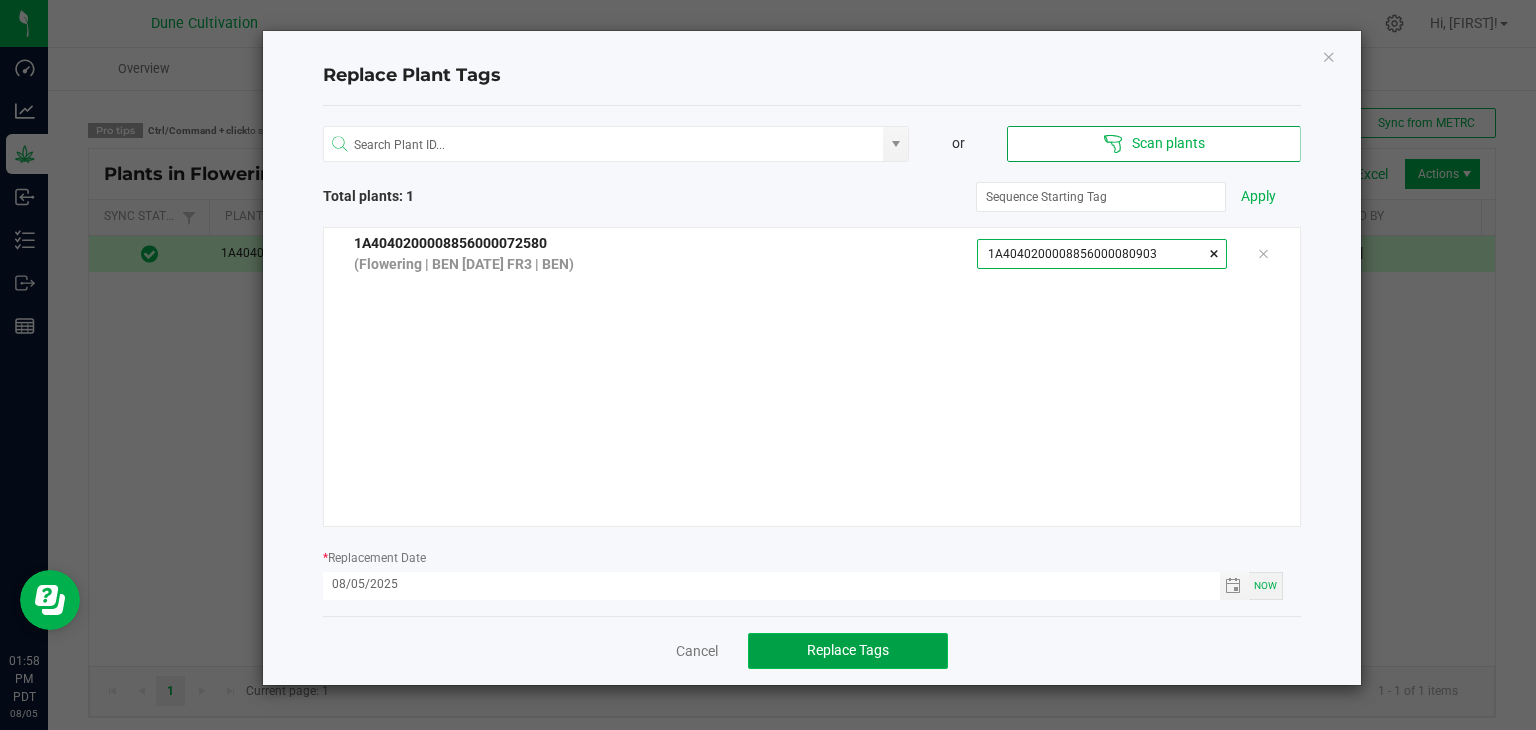 click on "Replace Tags" 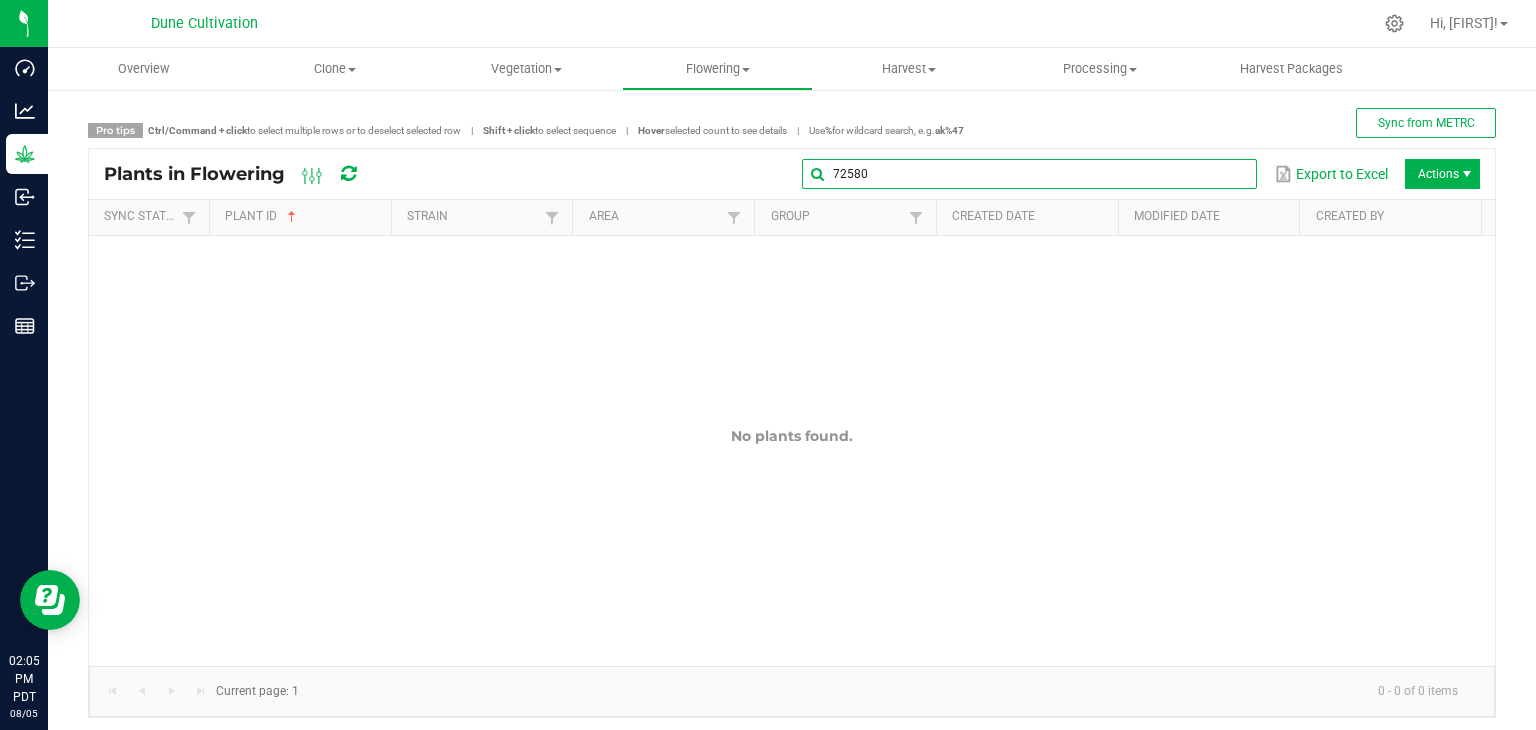 click on "72580" at bounding box center (1029, 174) 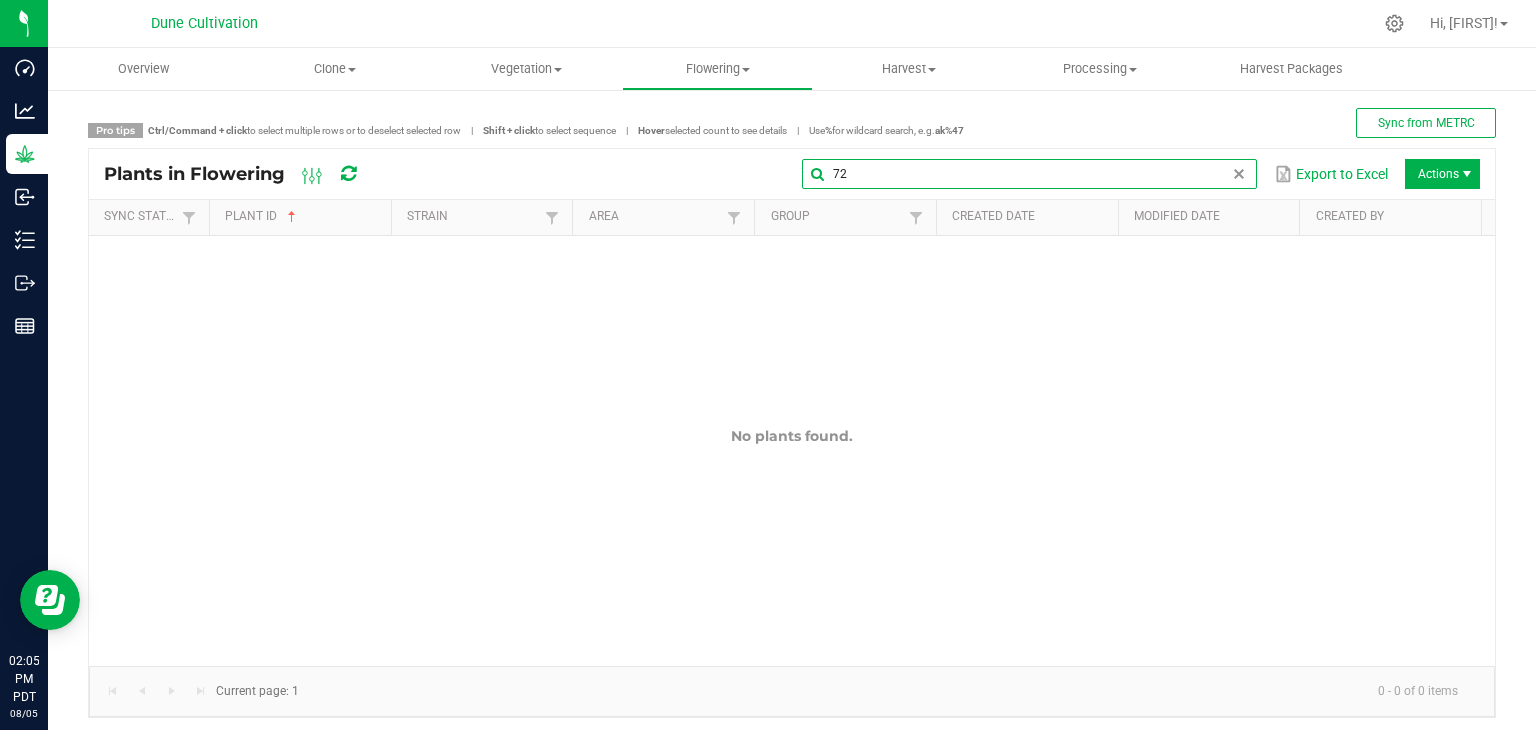 type on "7" 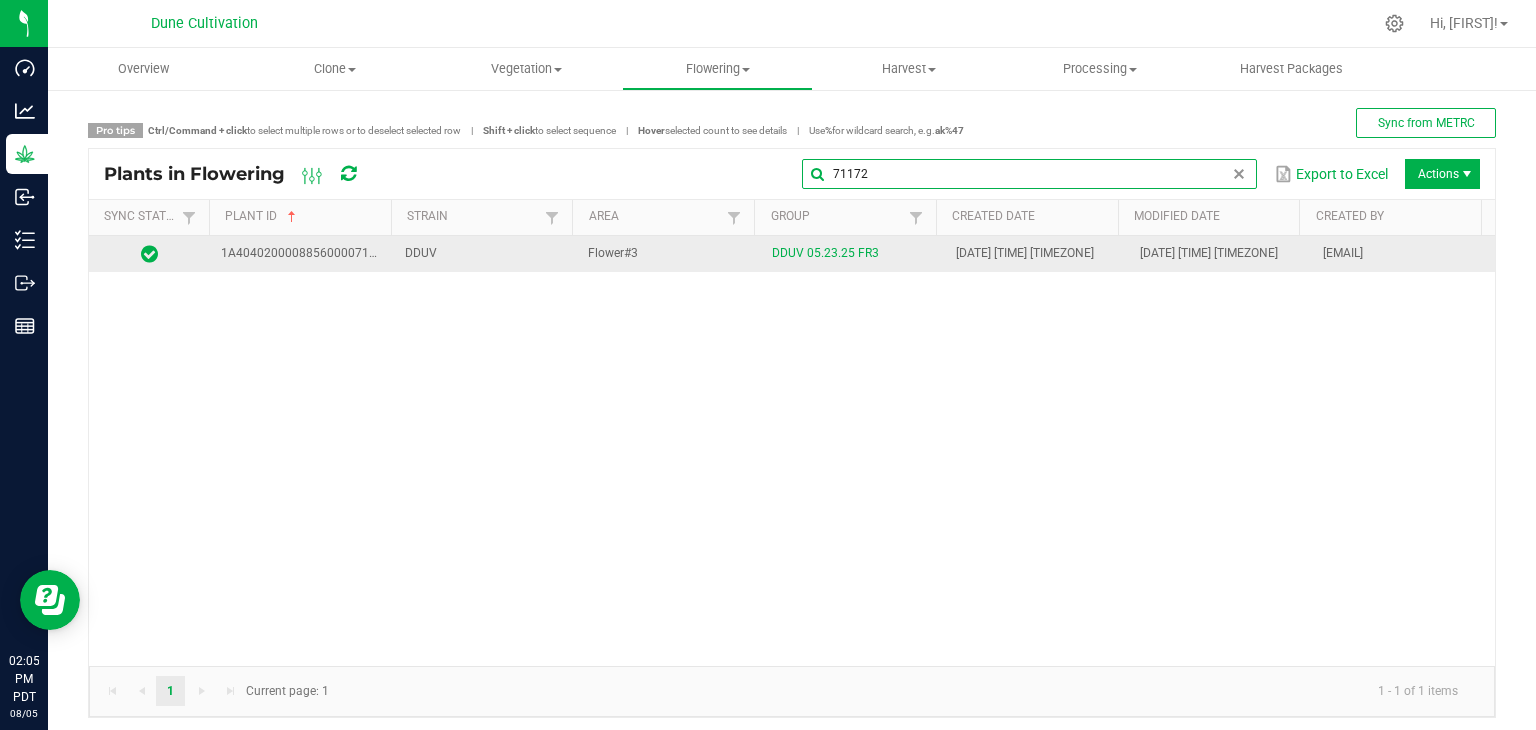 type on "71172" 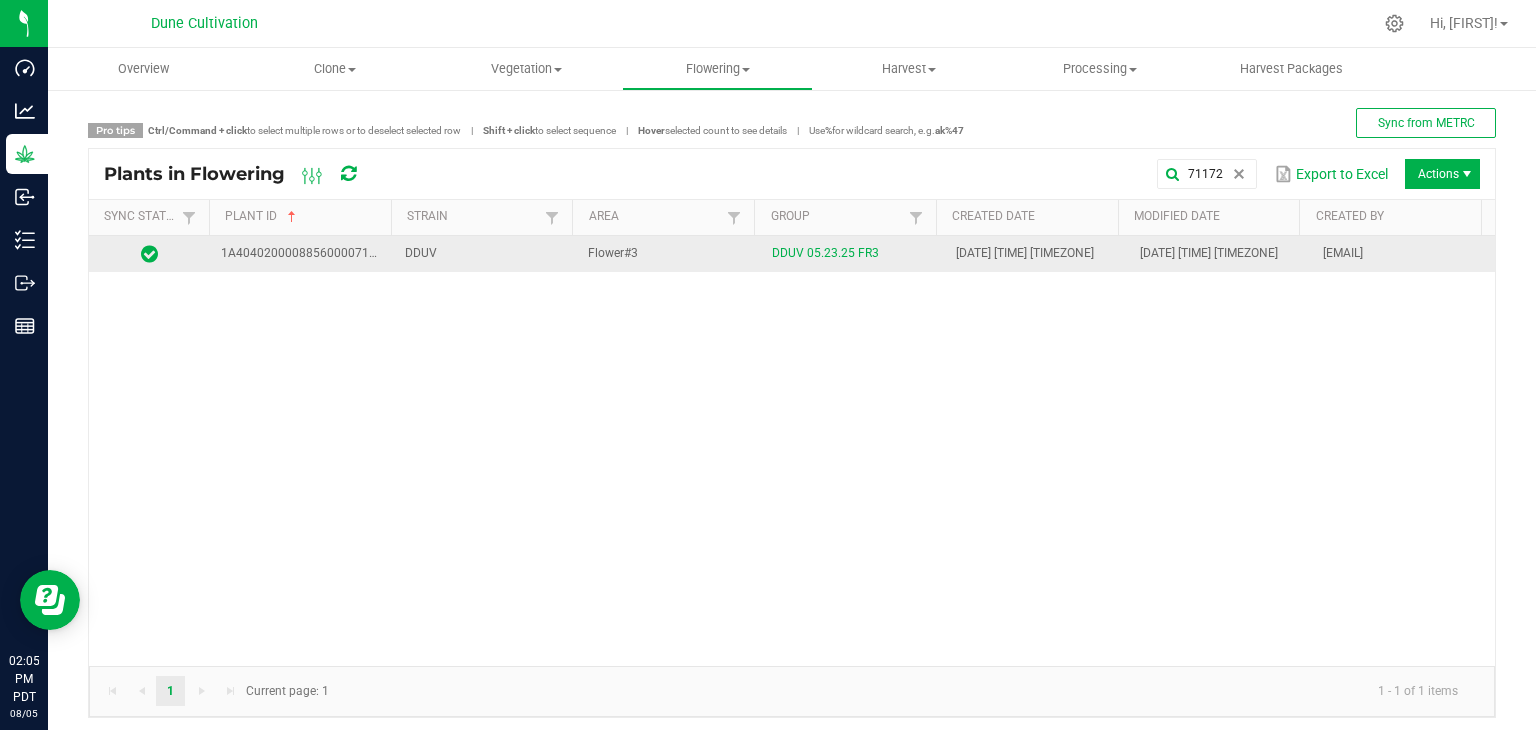 click on "Flower#3" at bounding box center (668, 254) 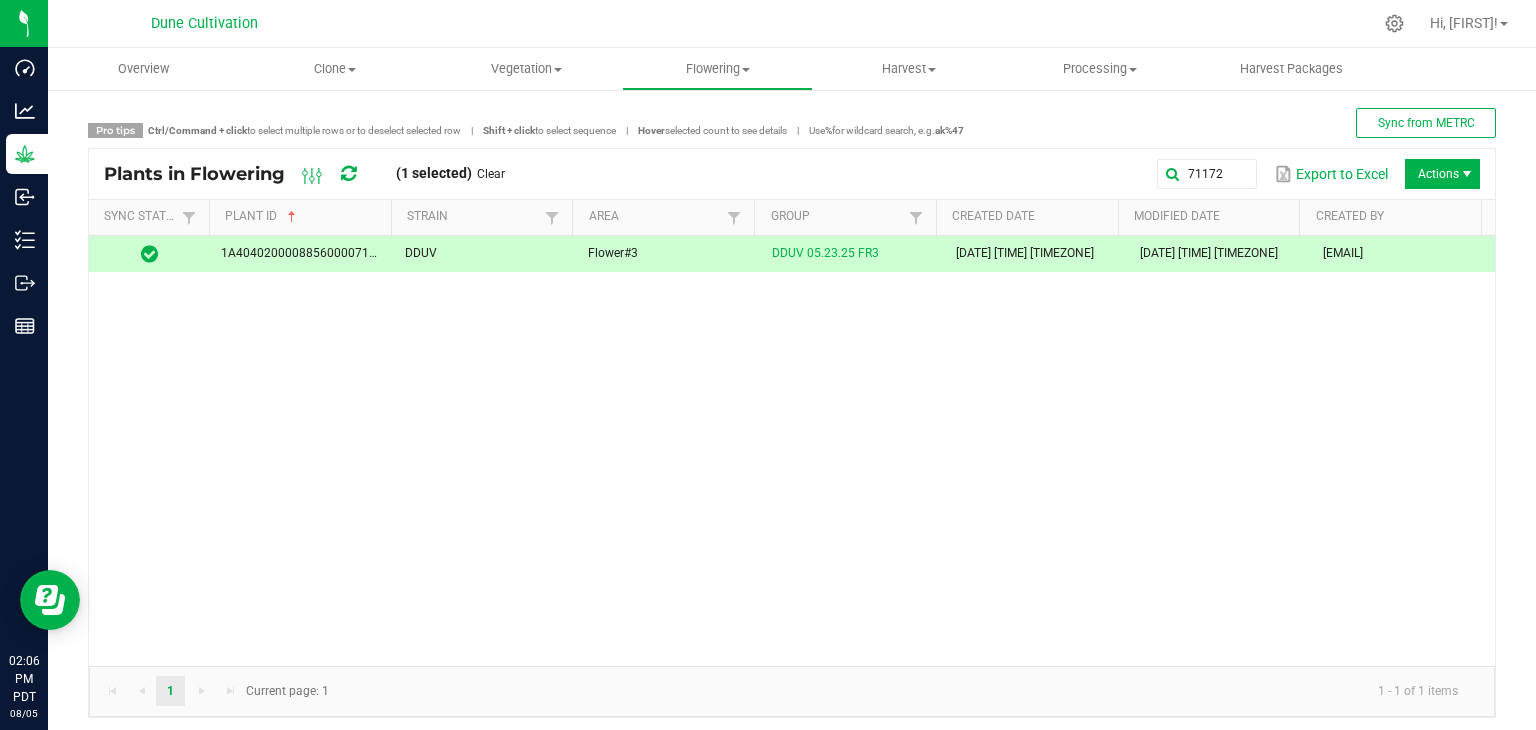 click on "DDUV" at bounding box center (485, 254) 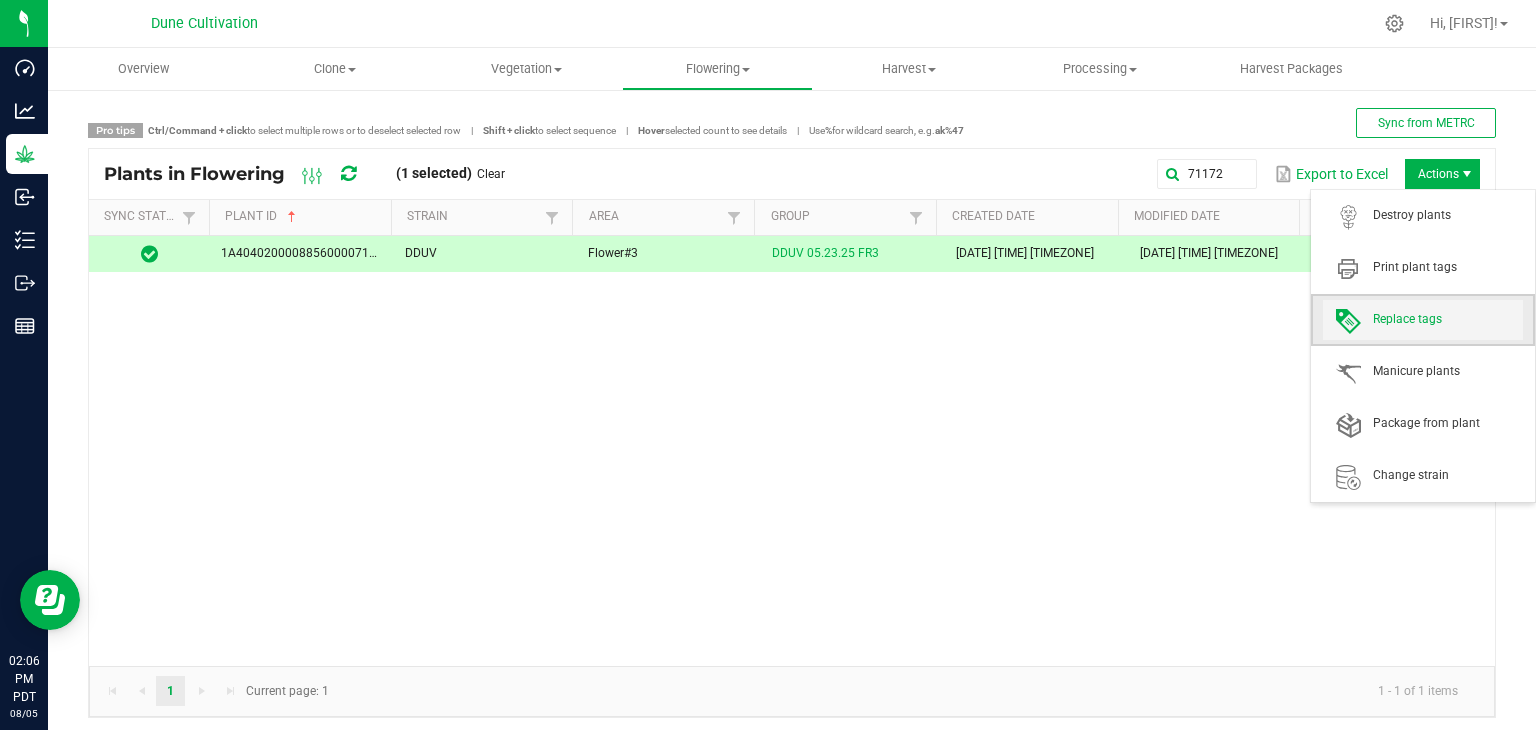click on "Replace tags" at bounding box center [1448, 319] 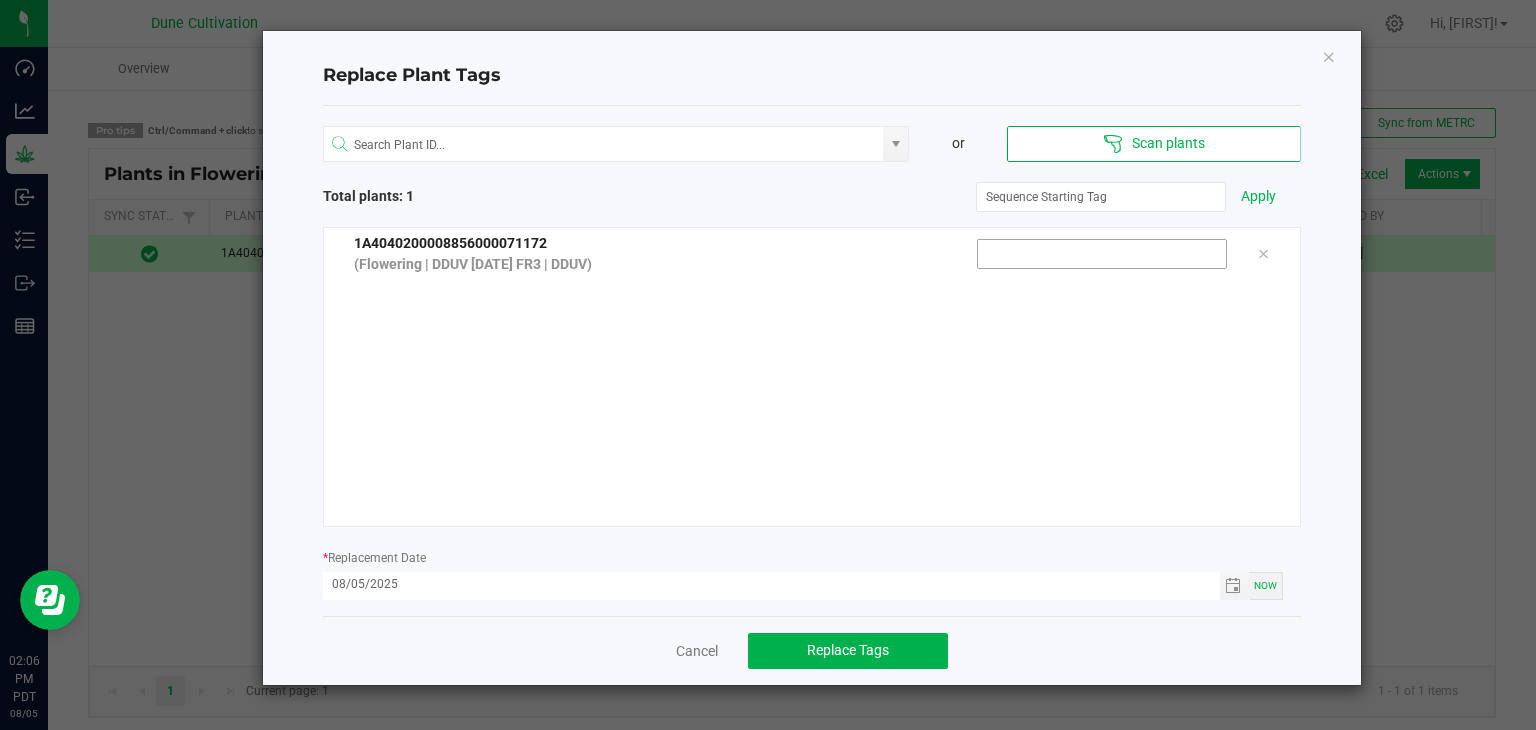 click at bounding box center (1102, 254) 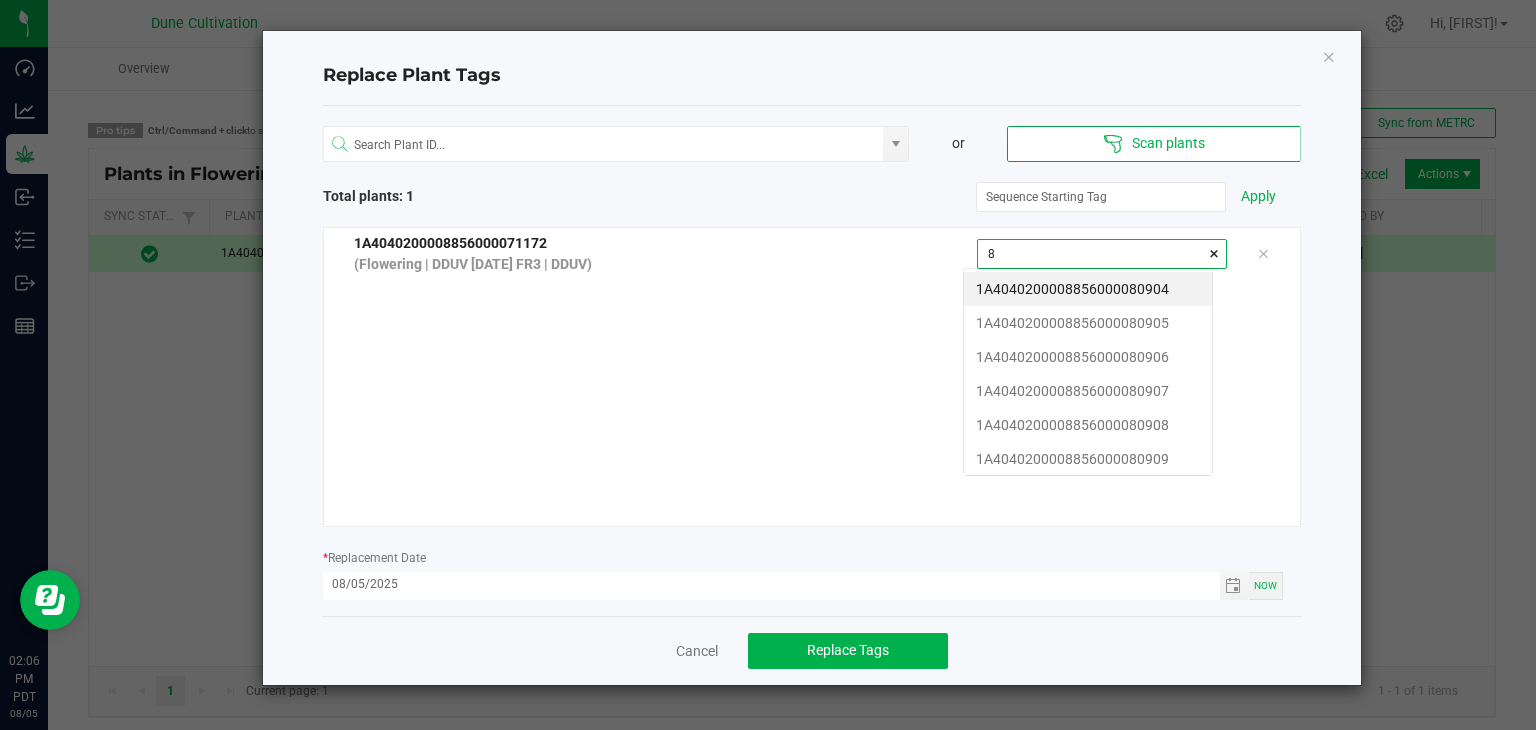 scroll, scrollTop: 99972, scrollLeft: 99751, axis: both 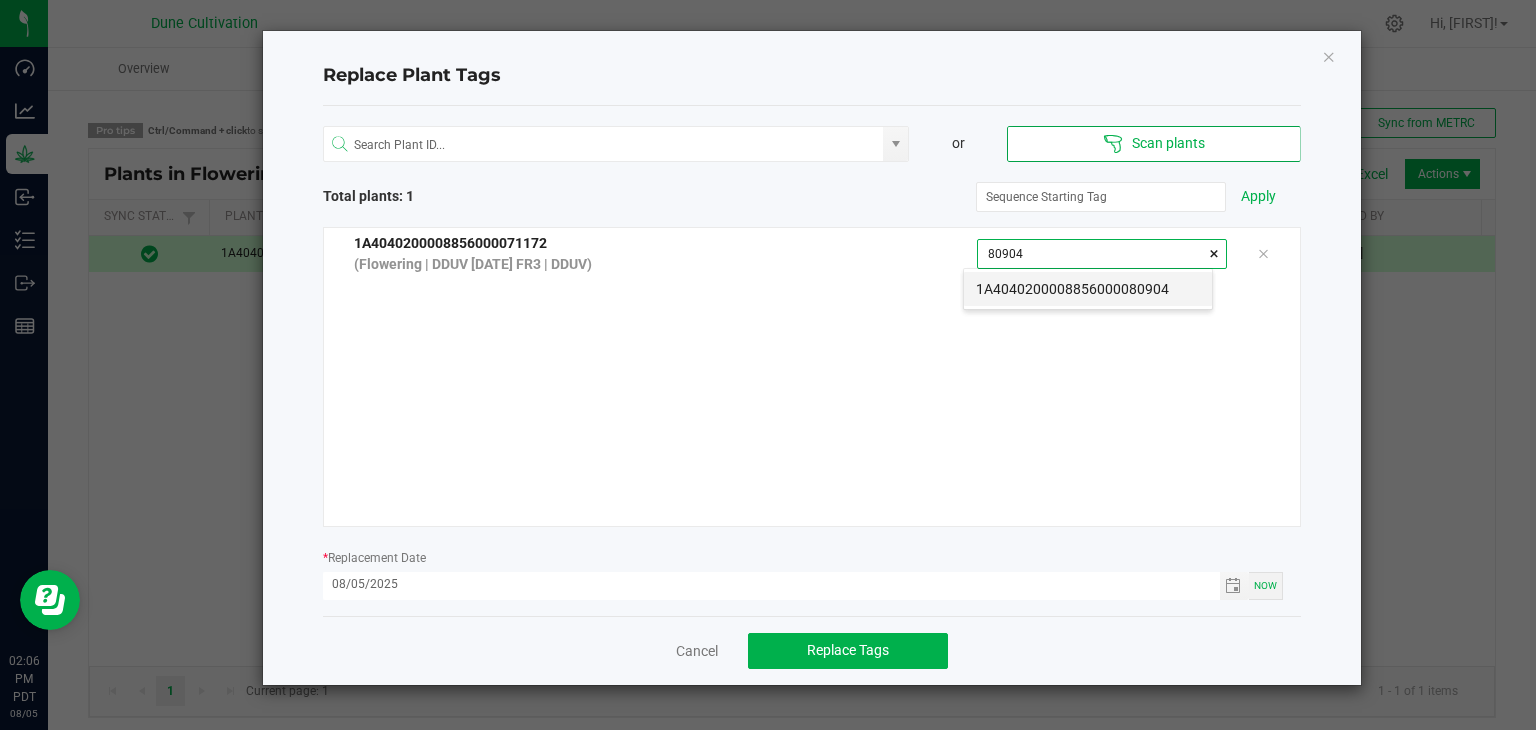 click on "1A4040200008856000080904" at bounding box center (1088, 289) 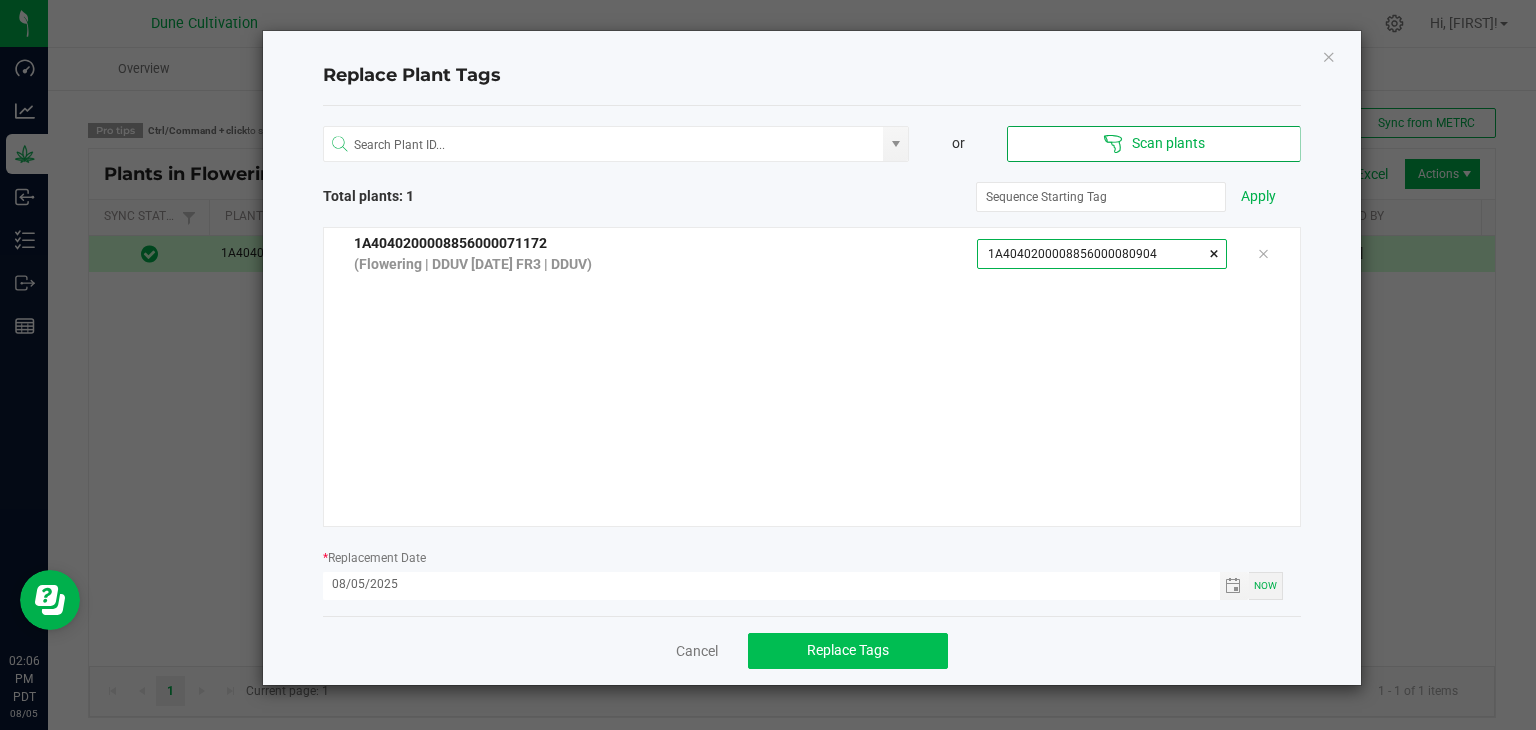 type on "1A4040200008856000080904" 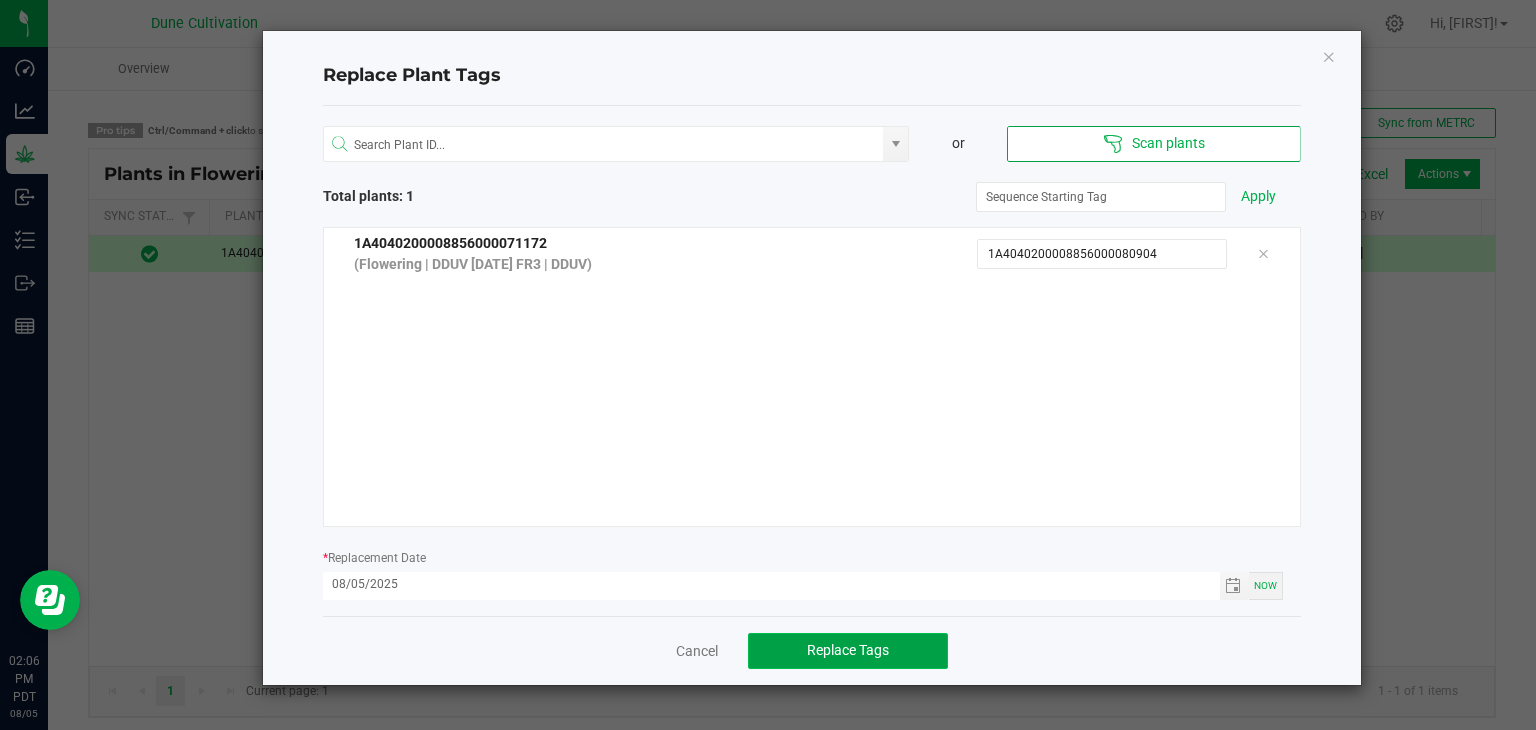 click on "Replace Tags" 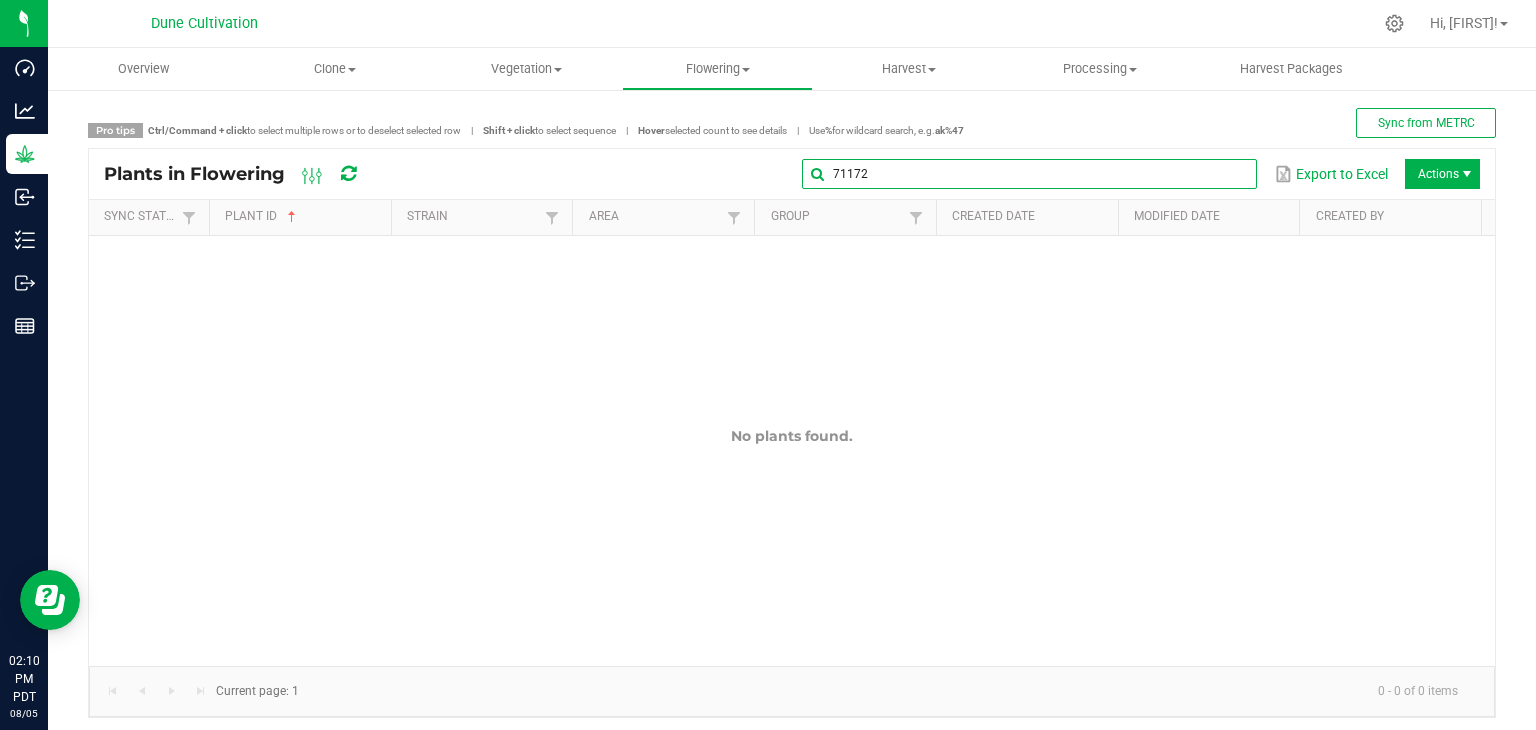 click on "71172" at bounding box center (1029, 174) 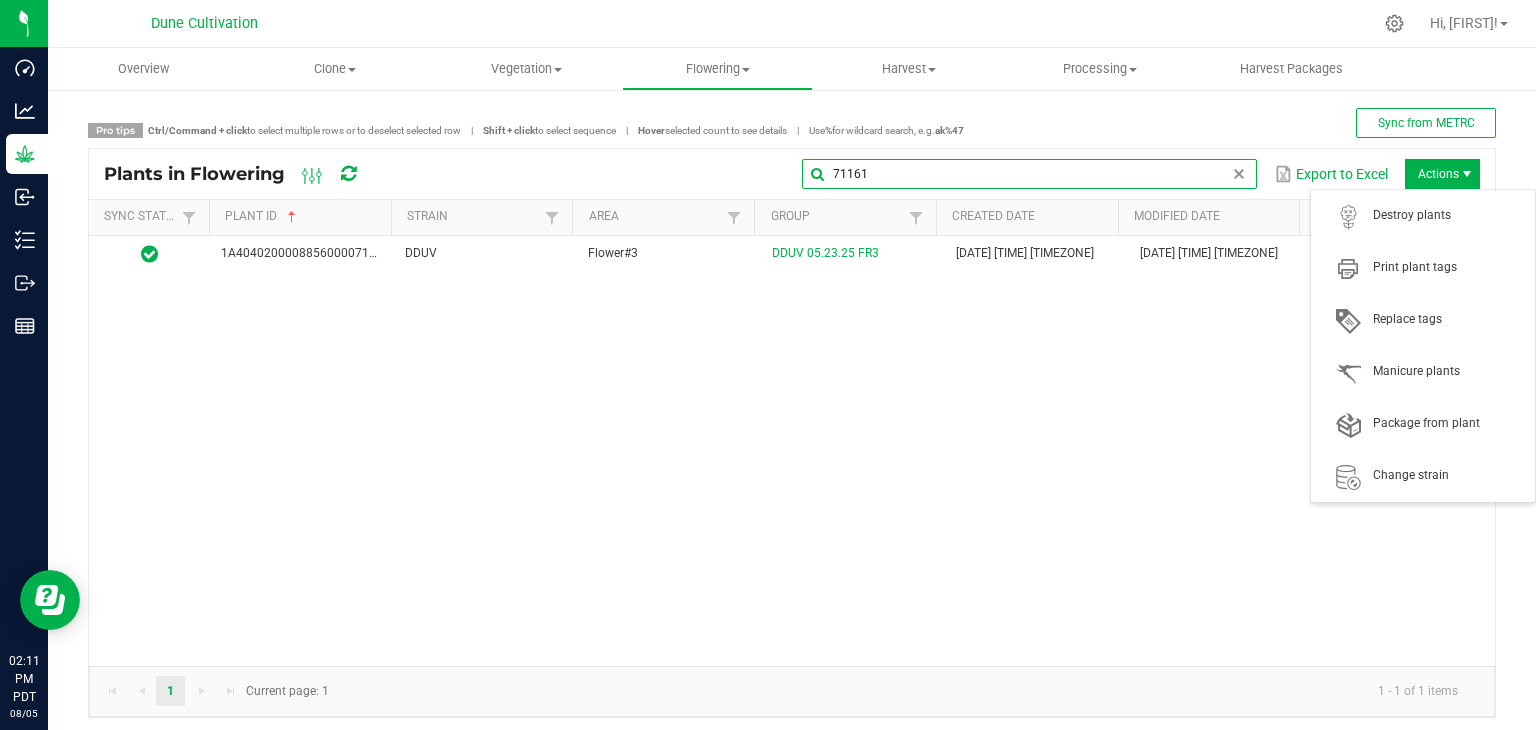 type on "71161" 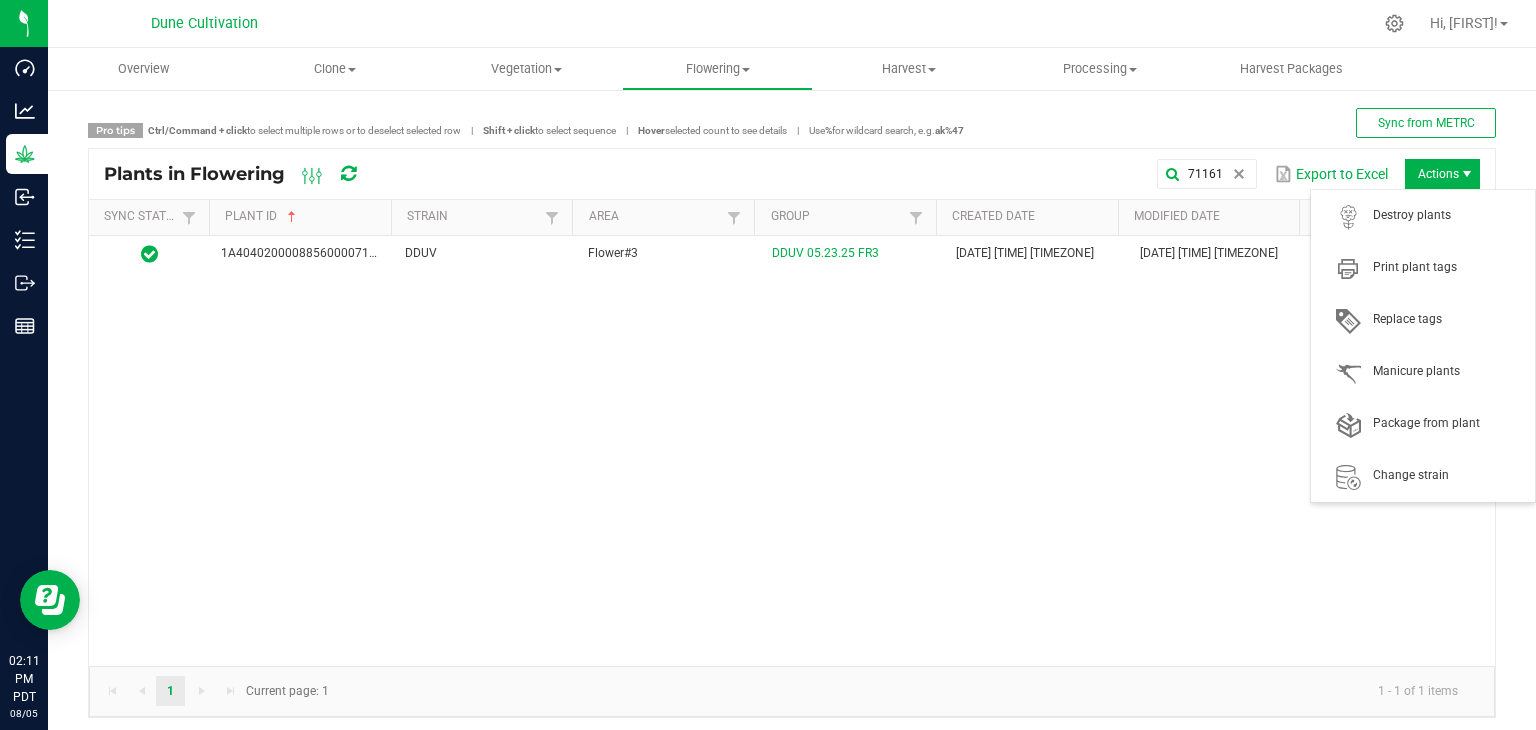 click on "Actions" at bounding box center [1442, 174] 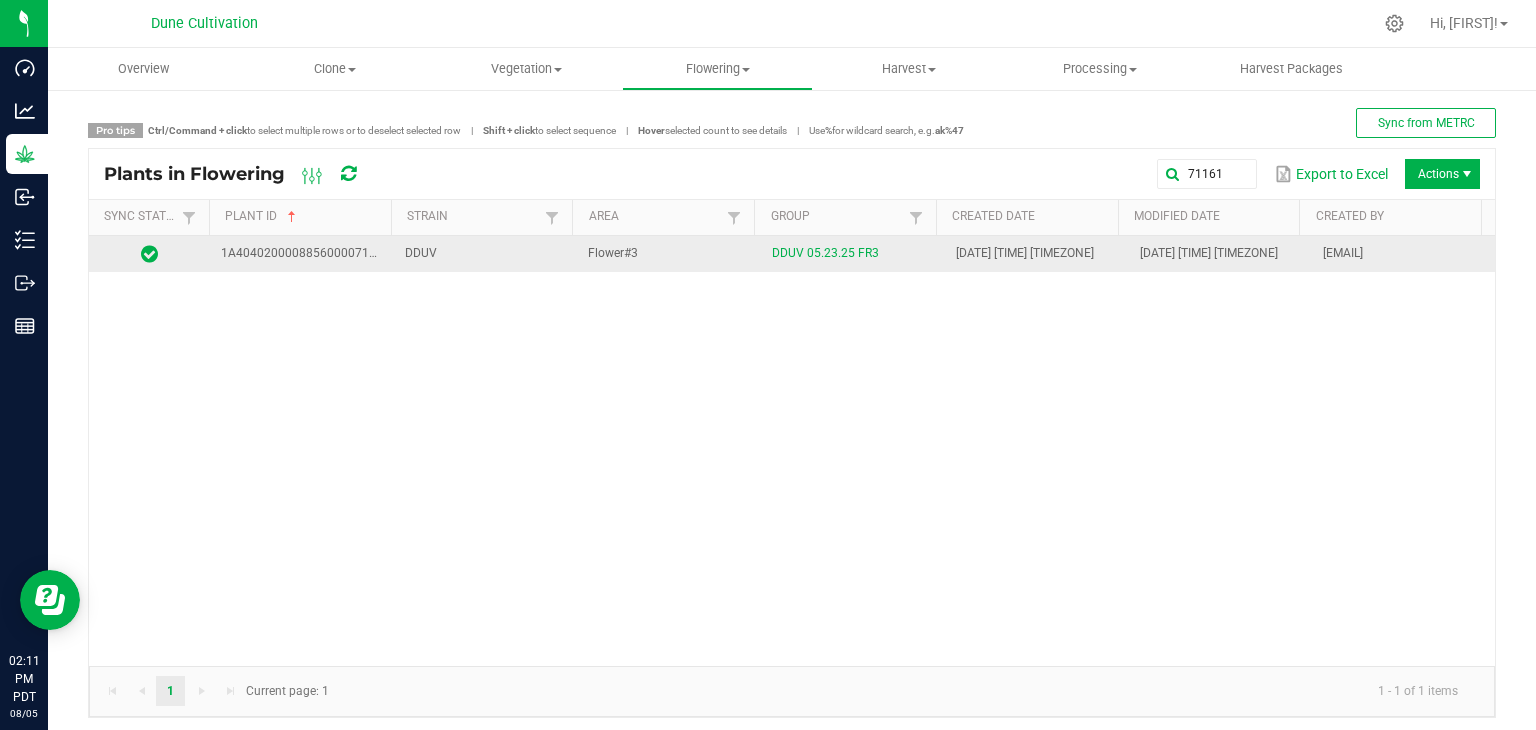 click on "DDUV 05.23.25 FR3" at bounding box center [852, 254] 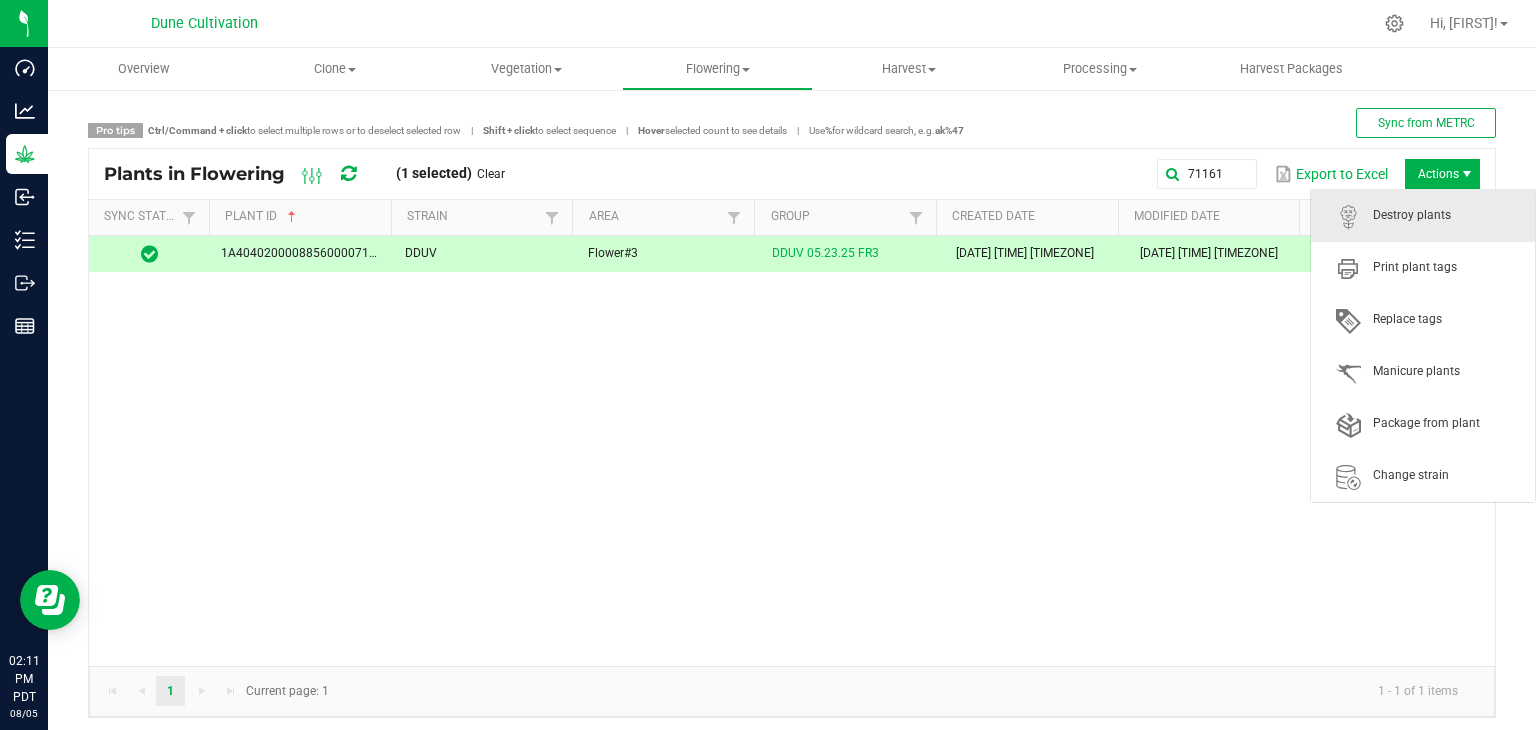 drag, startPoint x: 1440, startPoint y: 178, endPoint x: 1428, endPoint y: 192, distance: 18.439089 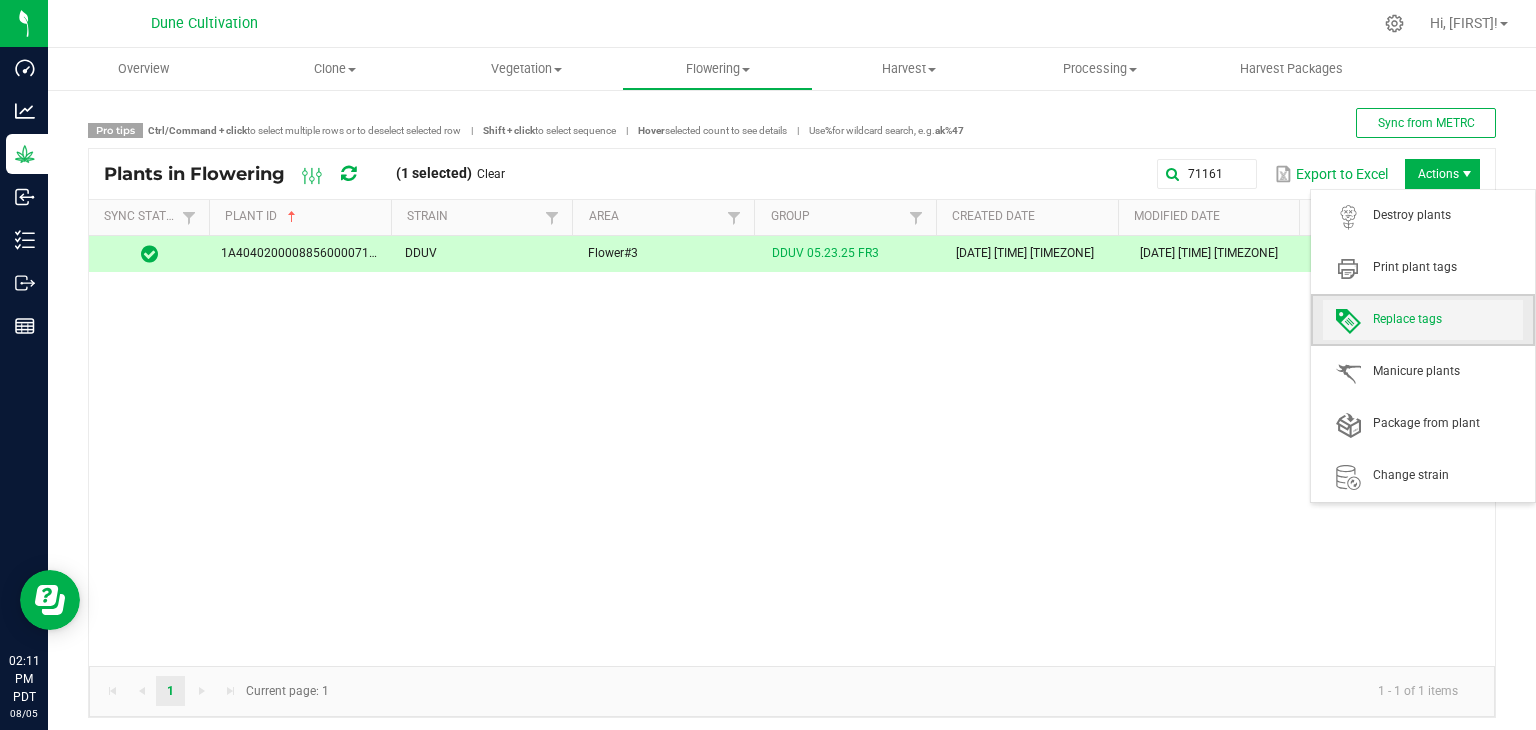 click on "Replace tags" at bounding box center (1448, 319) 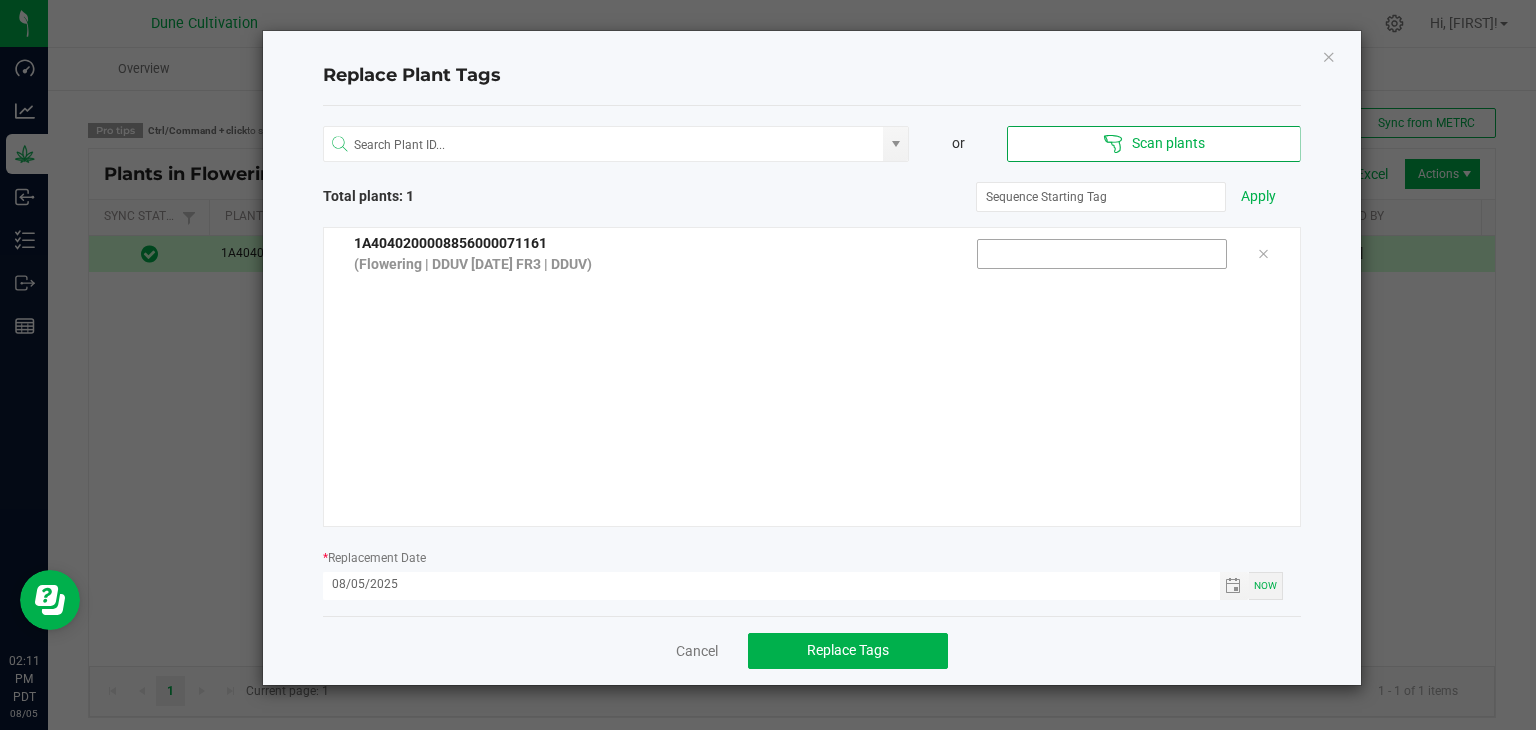 click at bounding box center (1102, 254) 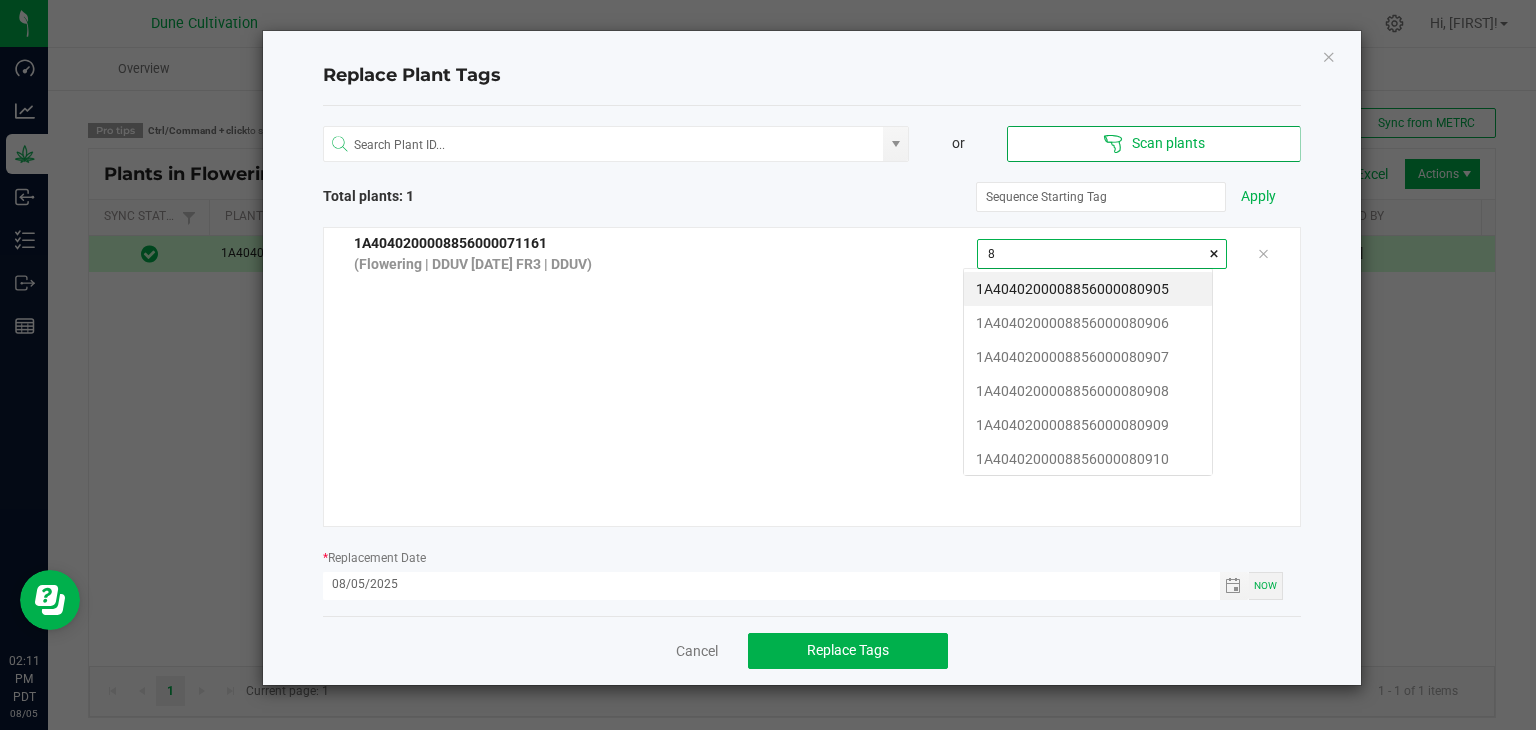 scroll, scrollTop: 99972, scrollLeft: 99751, axis: both 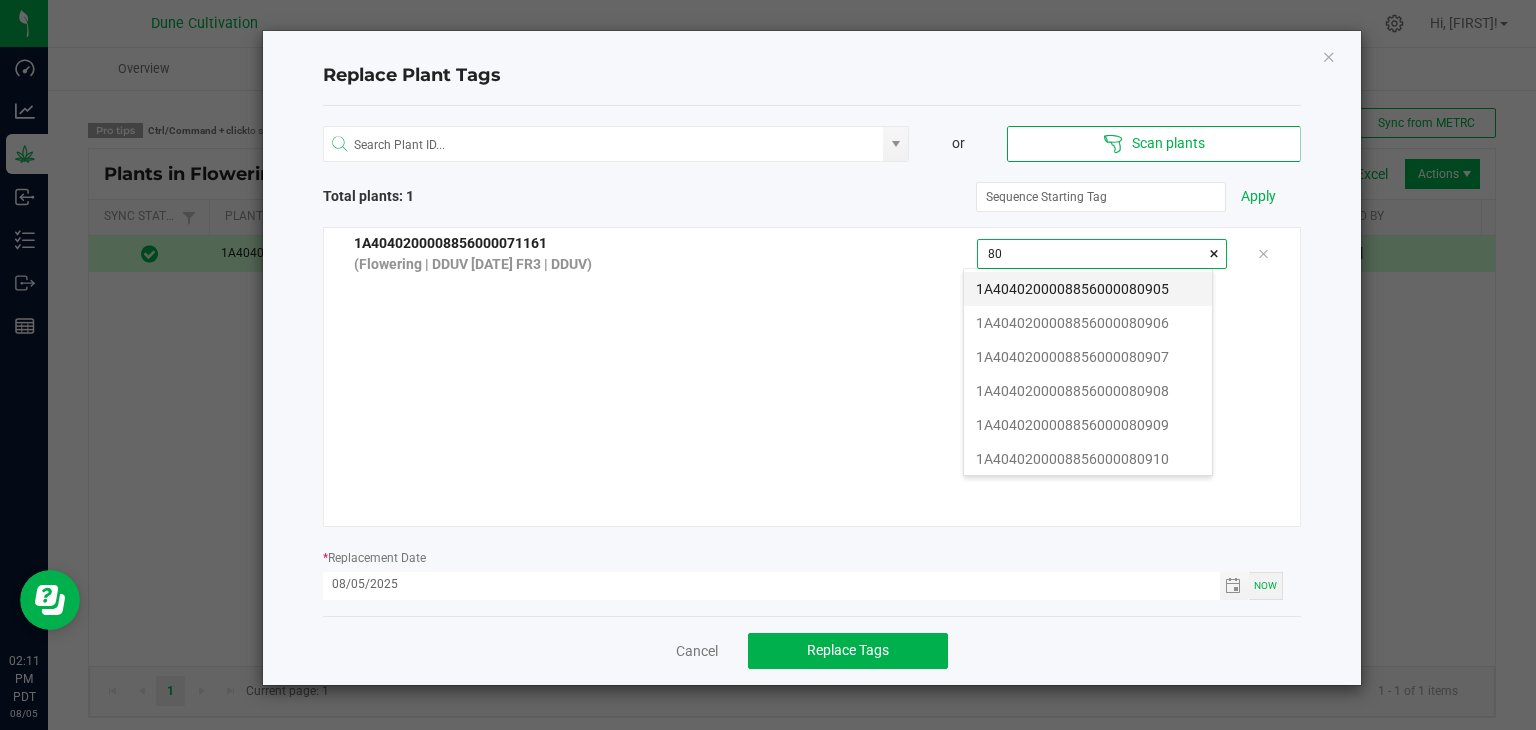 click on "1A4040200008856000080905" at bounding box center [1088, 289] 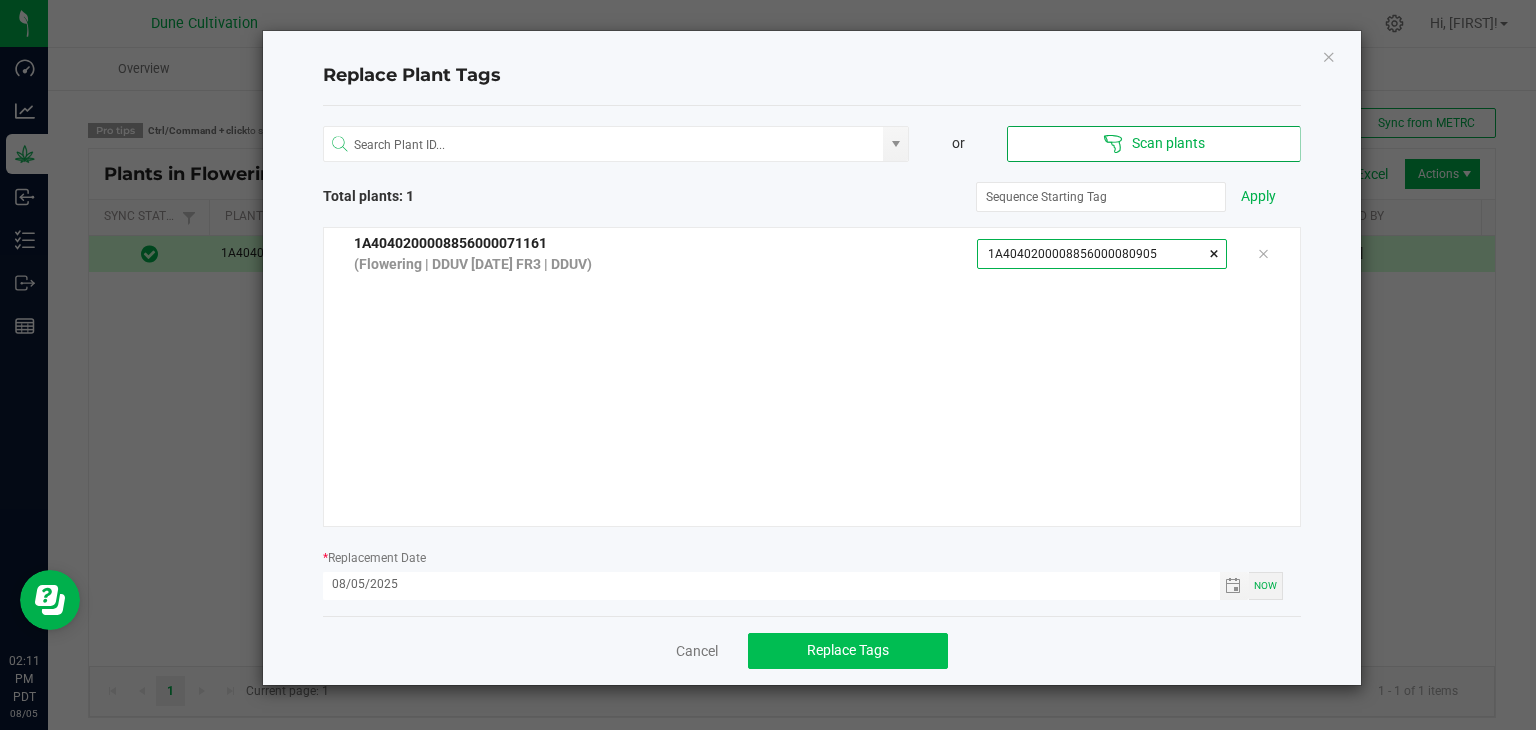 type on "1A4040200008856000080905" 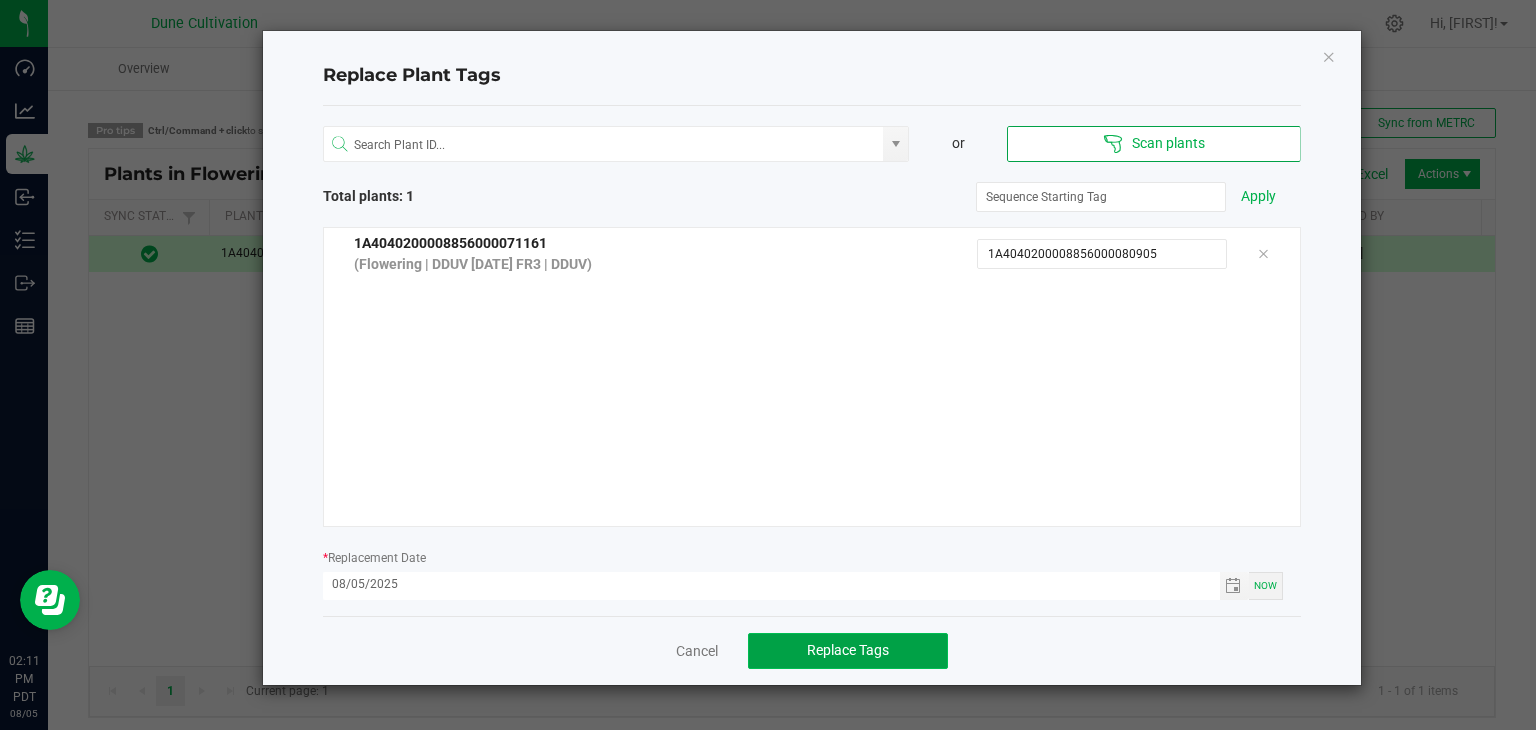 click on "Replace Tags" 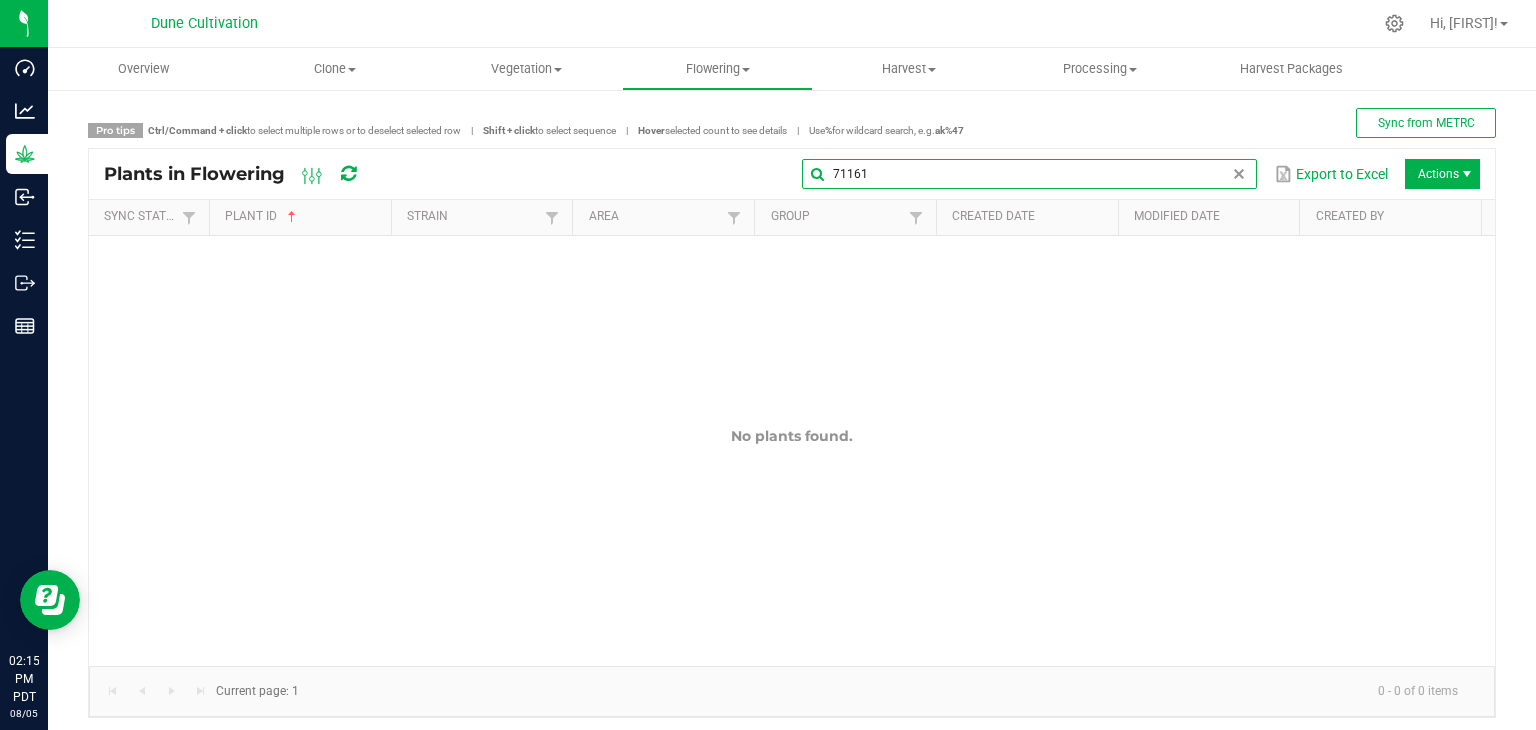click on "71161" at bounding box center [1029, 174] 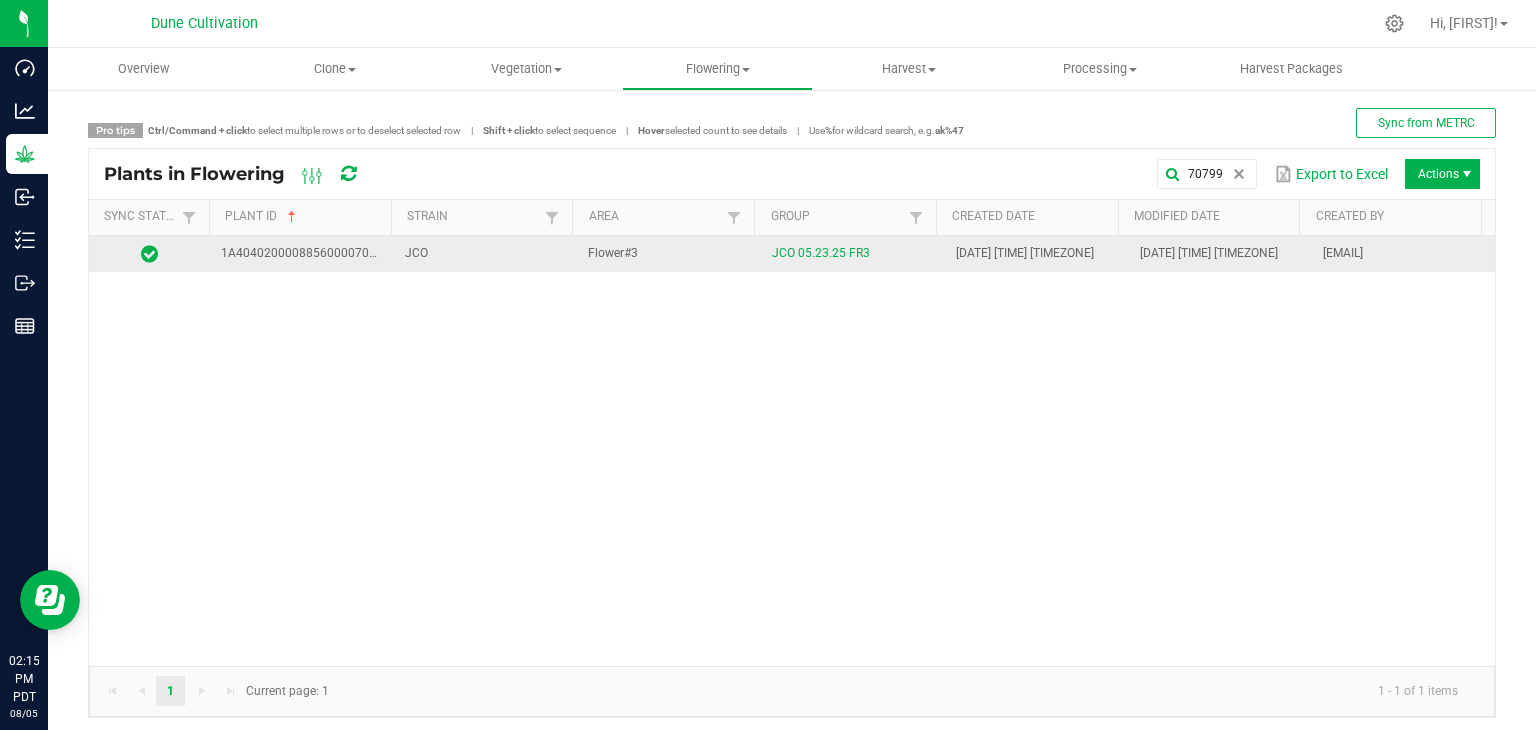 click on "Flower#3" at bounding box center [668, 254] 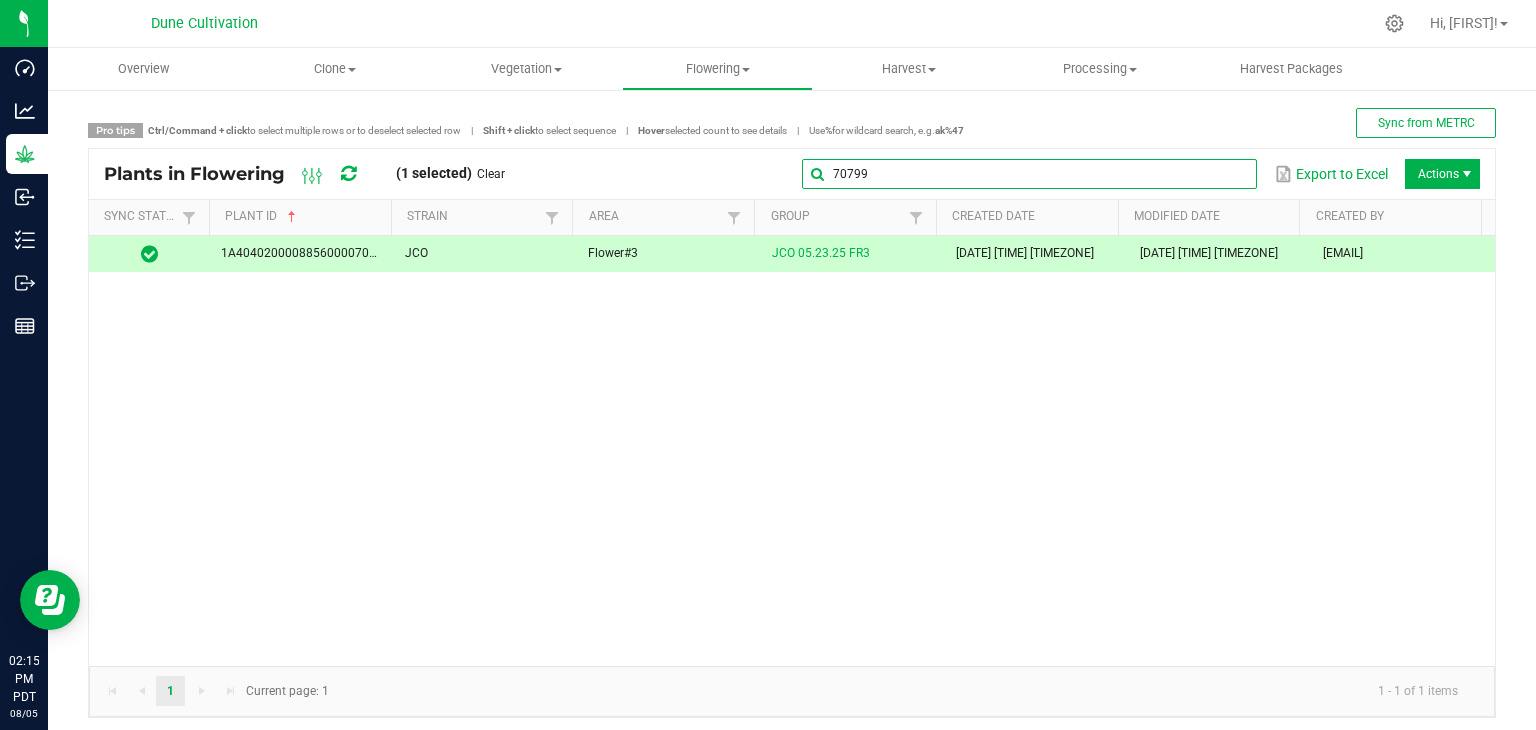 click on "70799" at bounding box center (1029, 174) 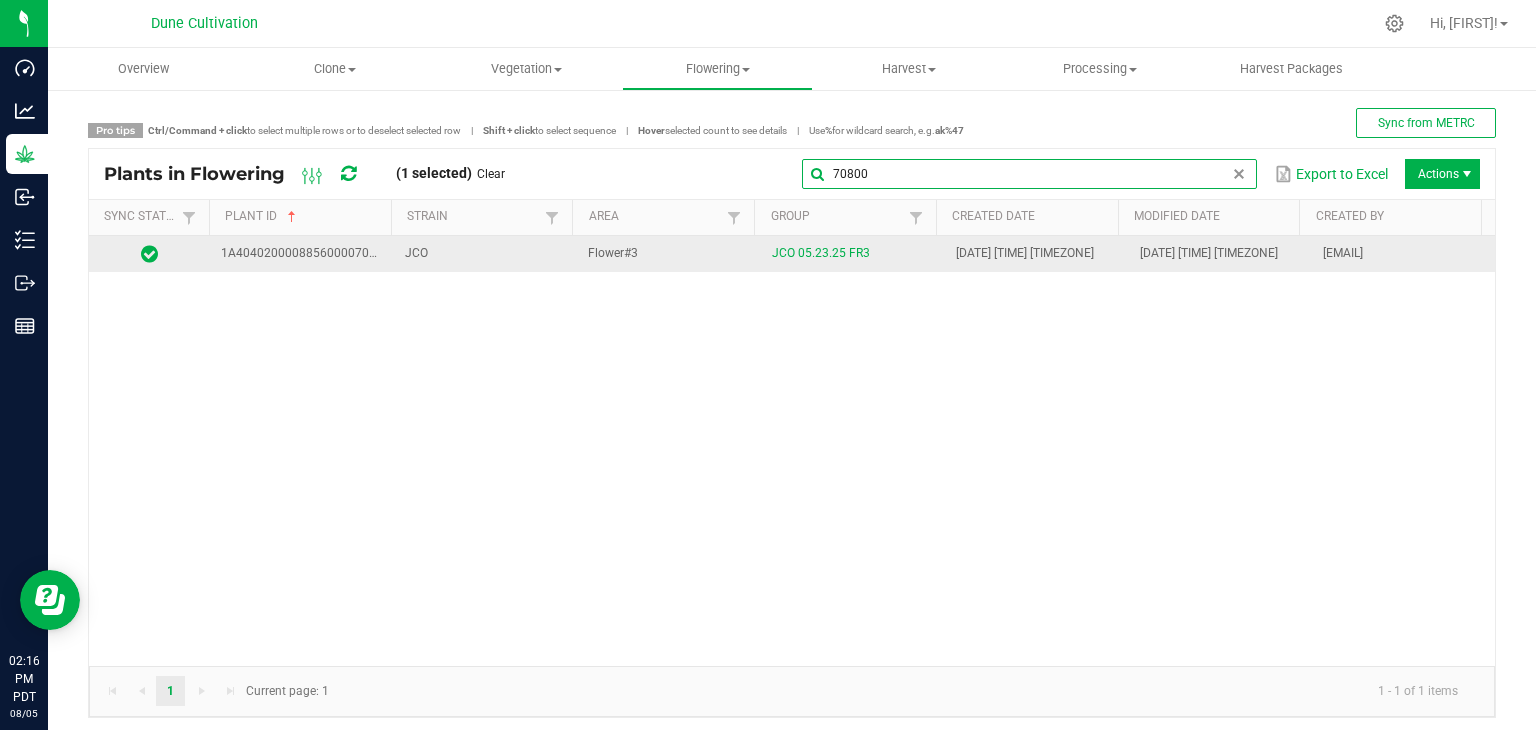 type on "70800" 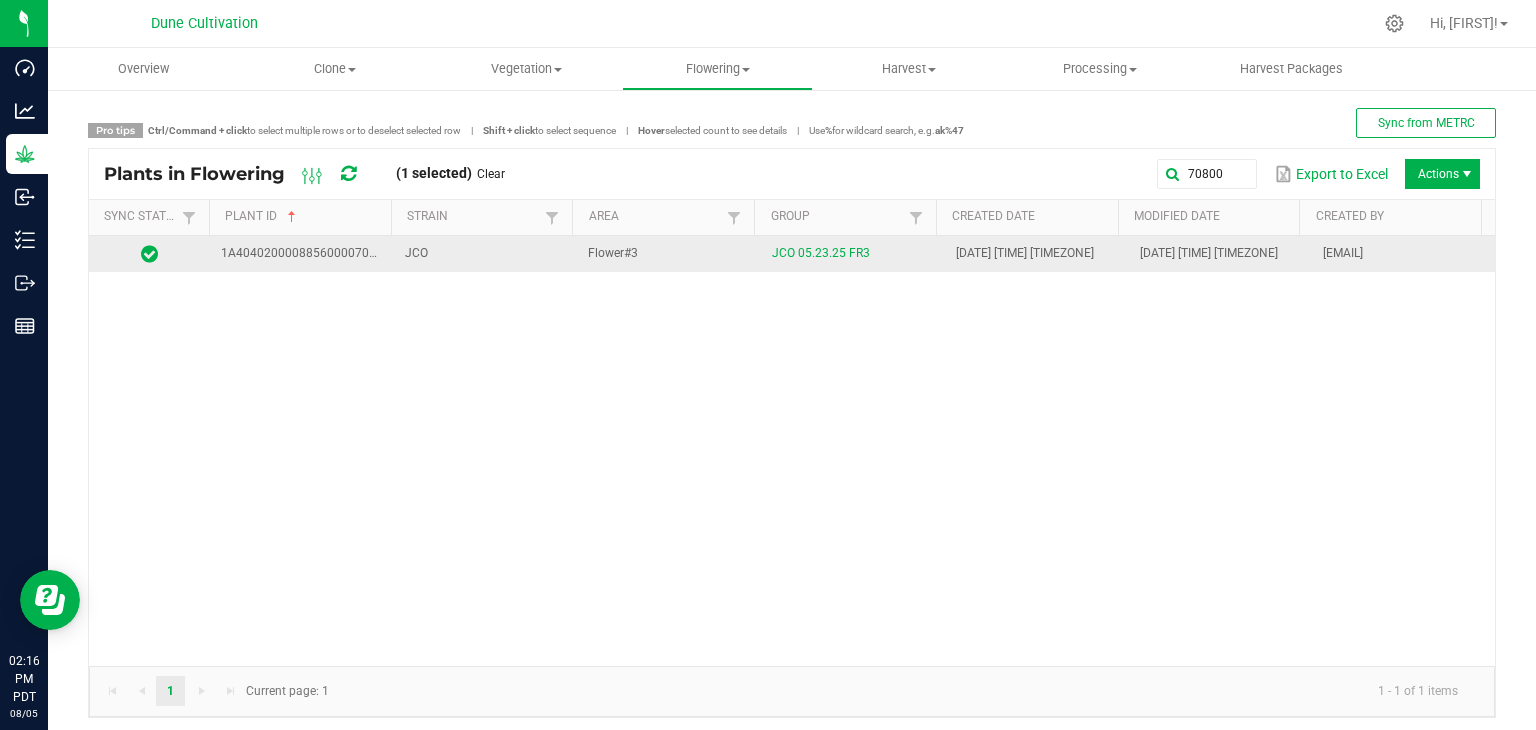 click on "Flower#3" at bounding box center [668, 254] 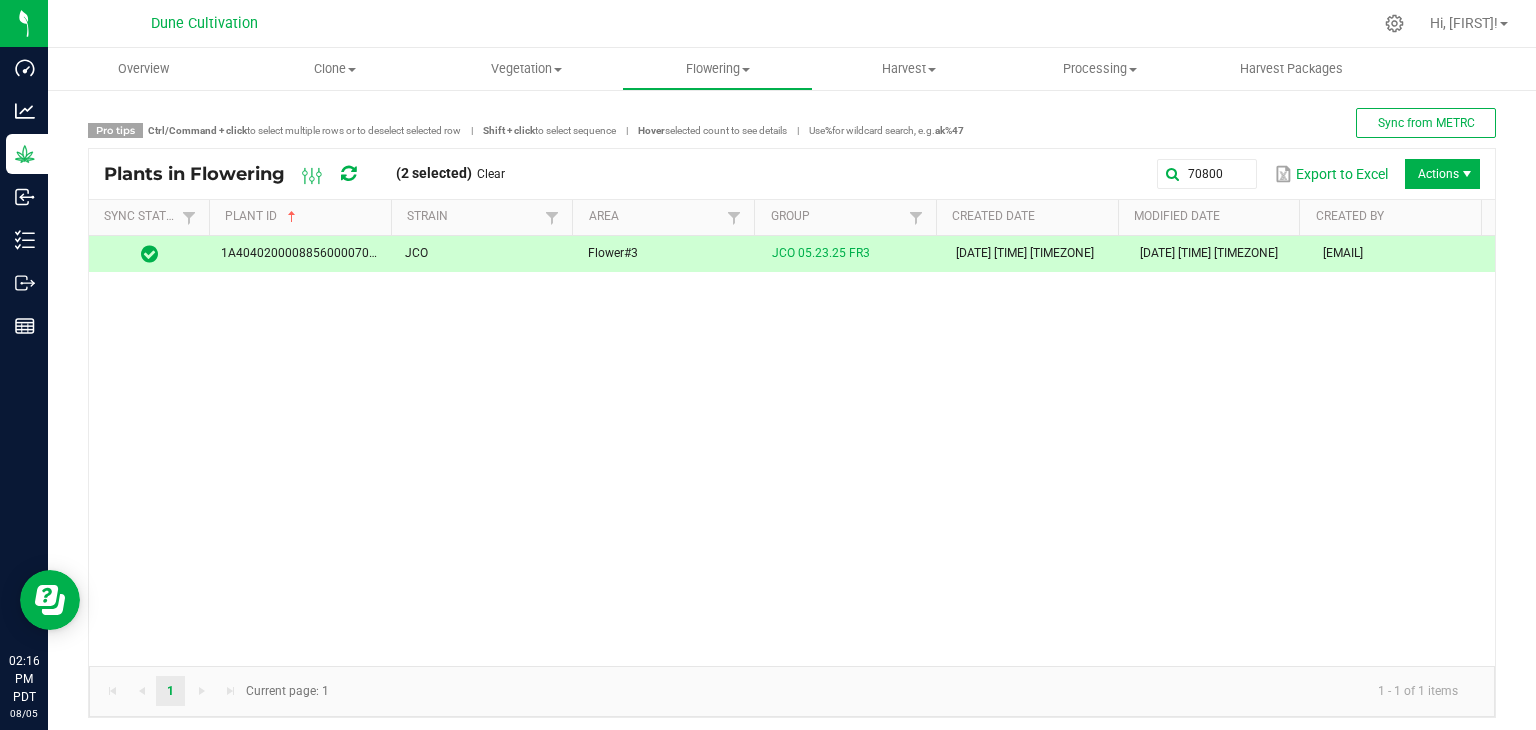 click on "Actions" at bounding box center (1442, 174) 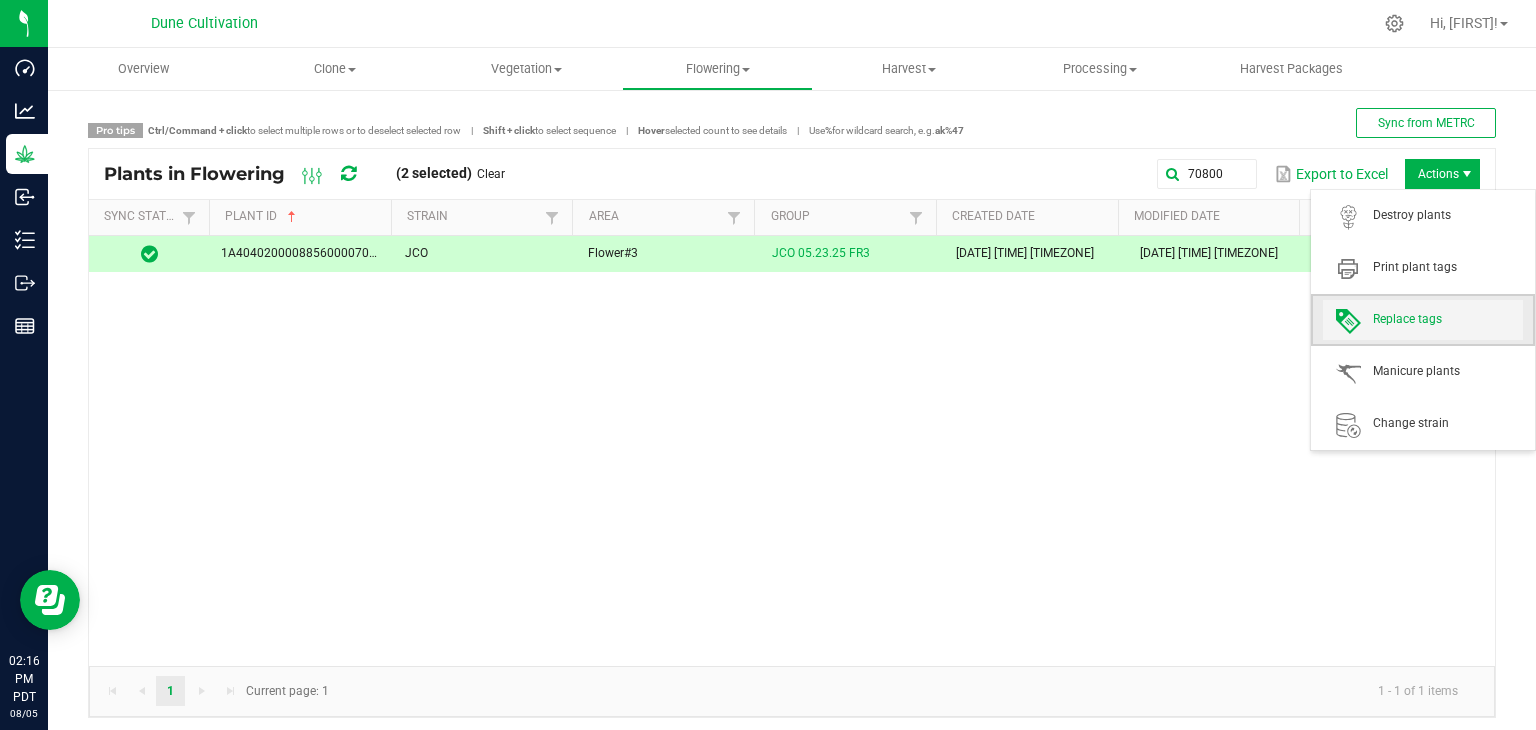 click on "Replace tags" at bounding box center [1448, 319] 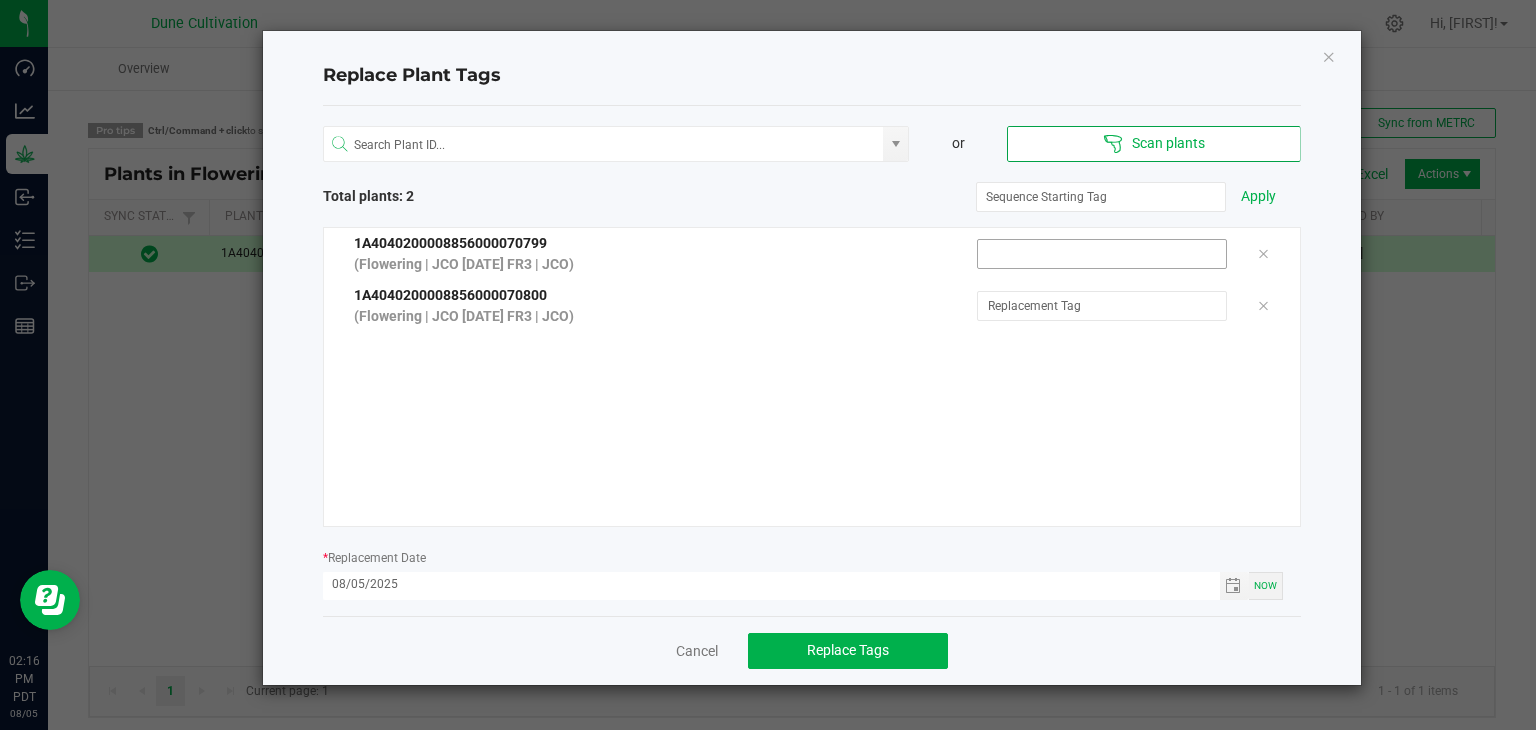 click at bounding box center (1102, 254) 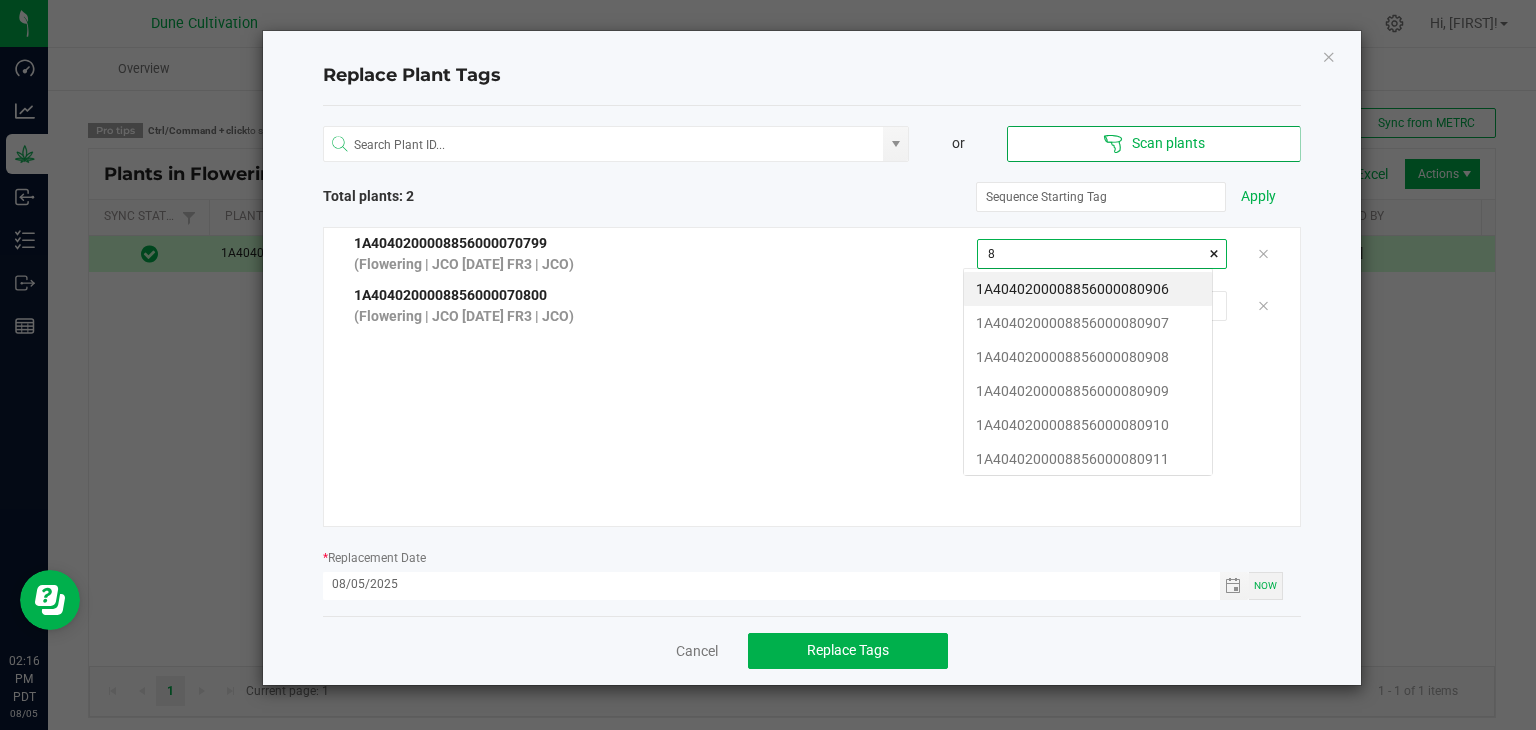 scroll, scrollTop: 99972, scrollLeft: 99751, axis: both 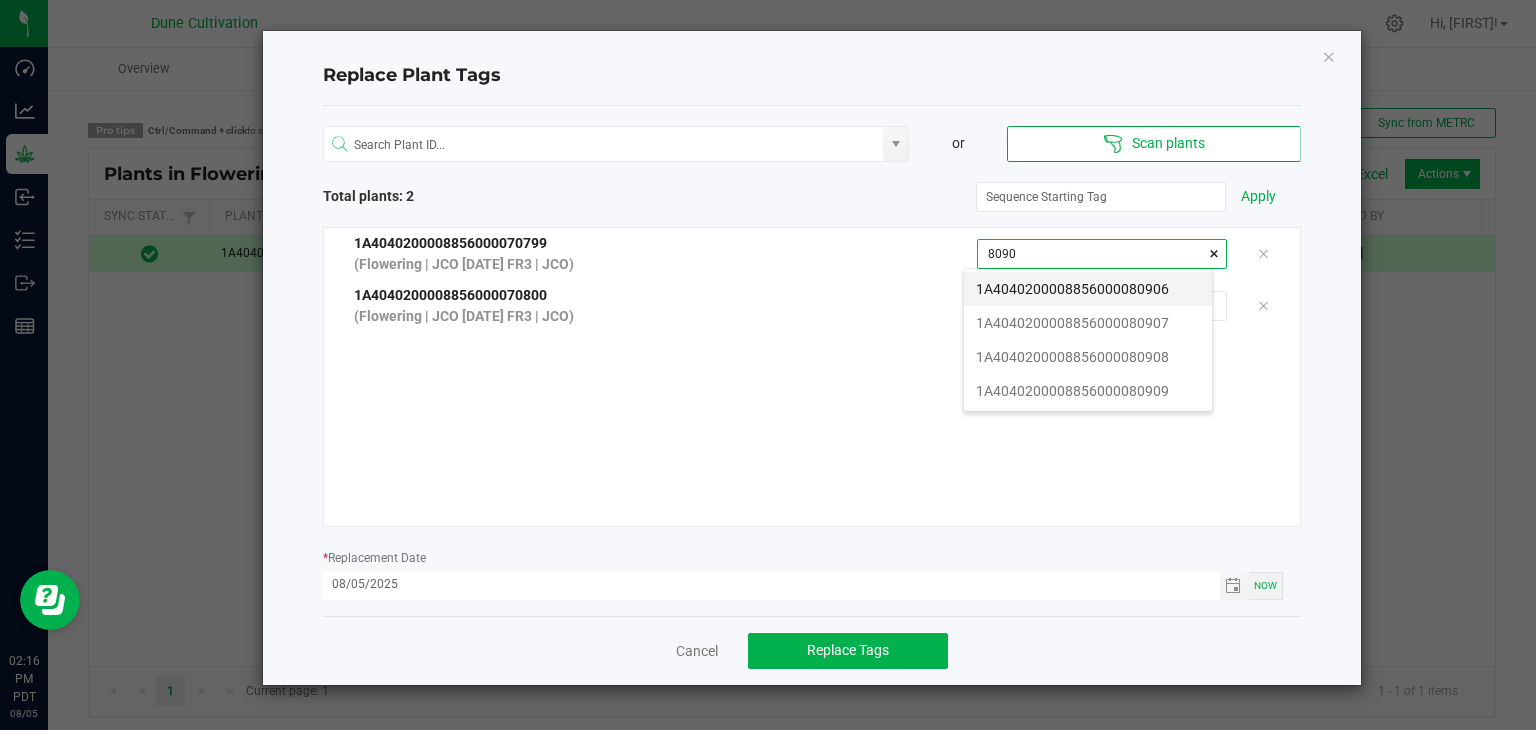 click on "1A4040200008856000080906" at bounding box center (1088, 289) 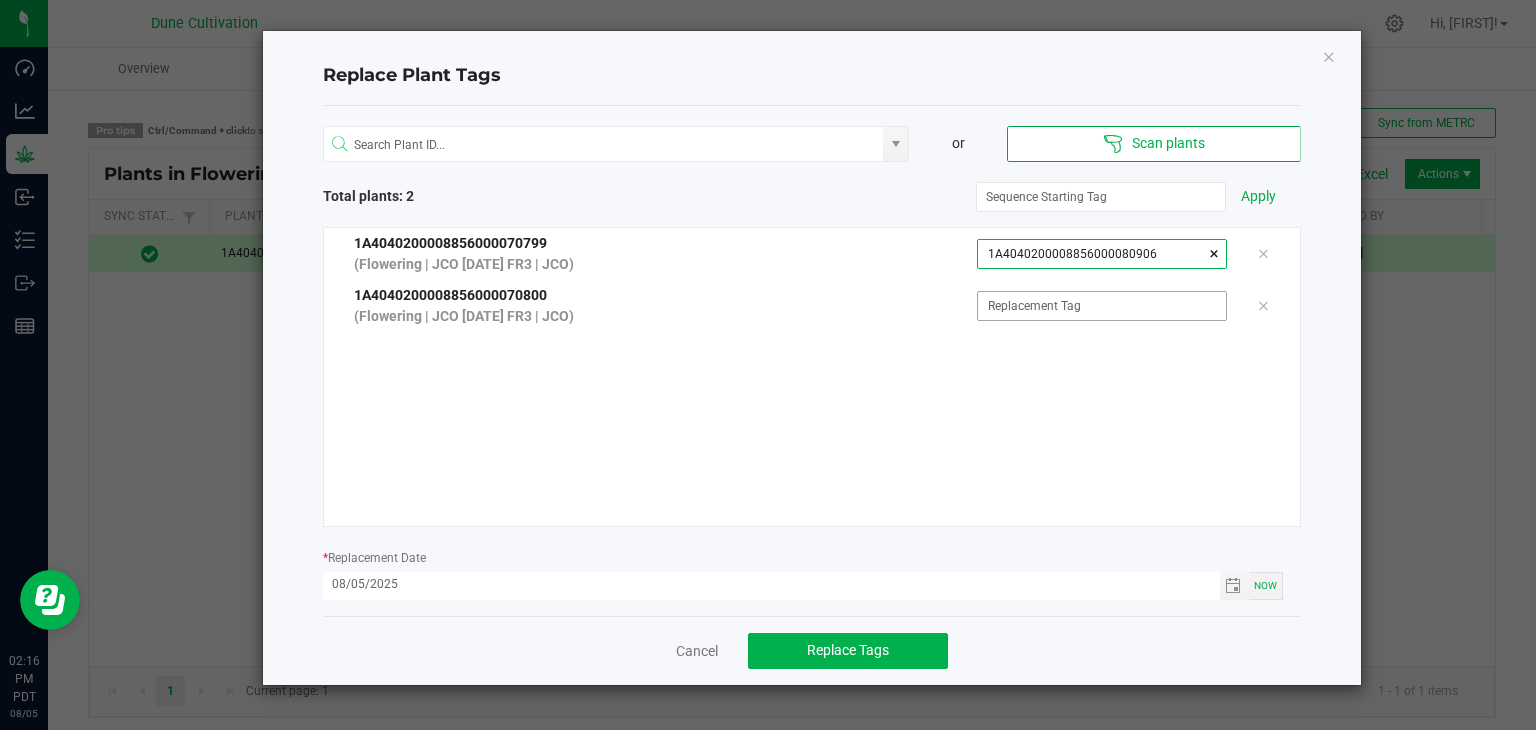 type on "1A4040200008856000080906" 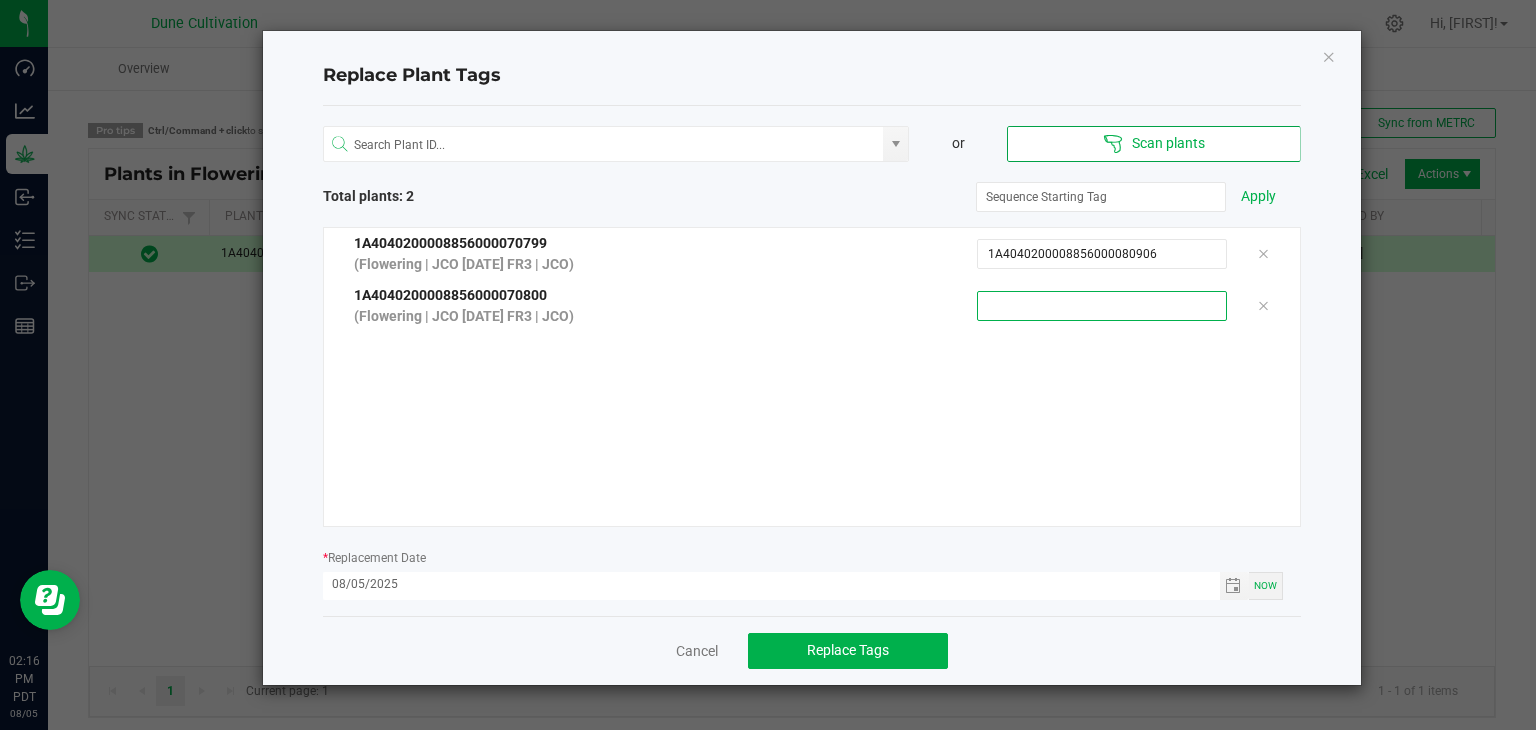 click at bounding box center (1102, 306) 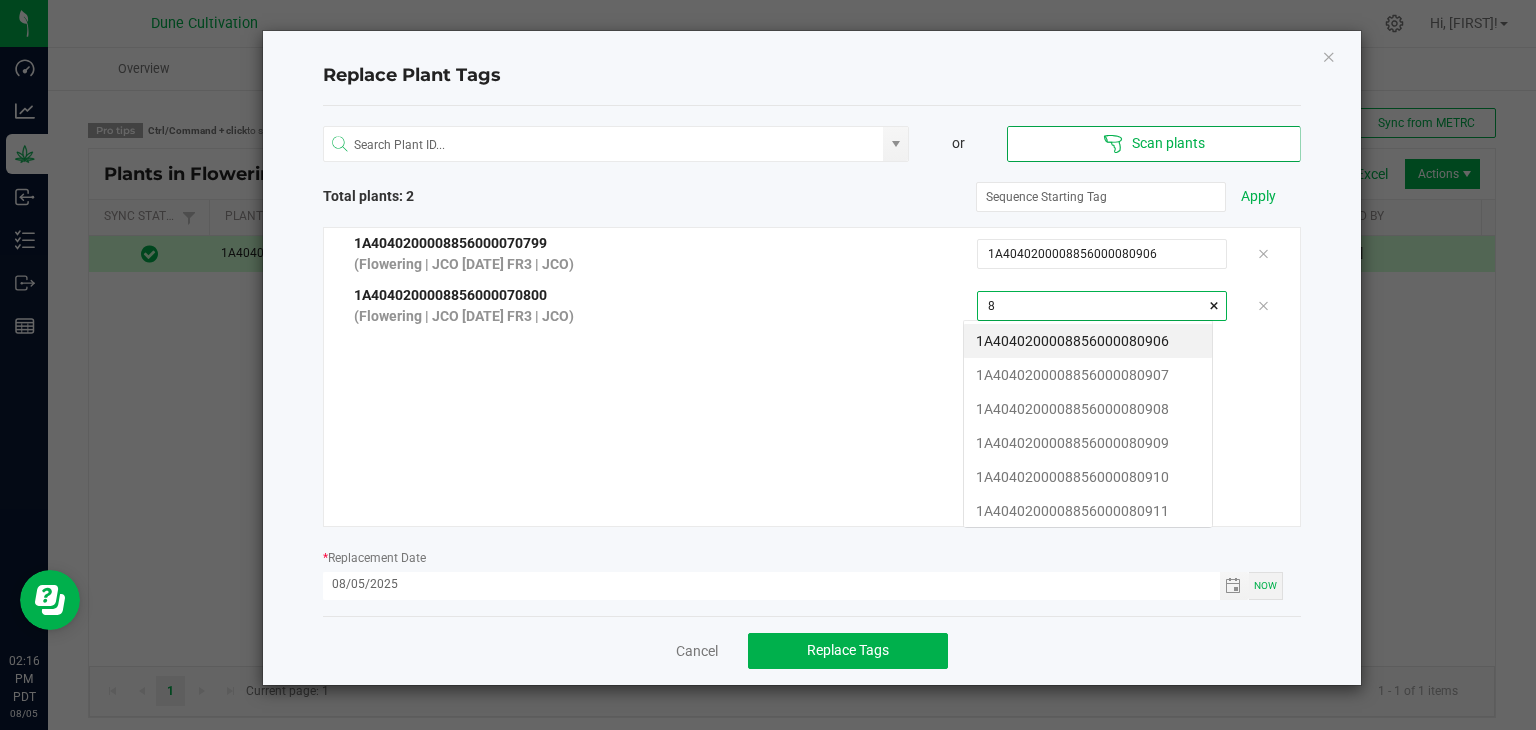 scroll, scrollTop: 99972, scrollLeft: 99751, axis: both 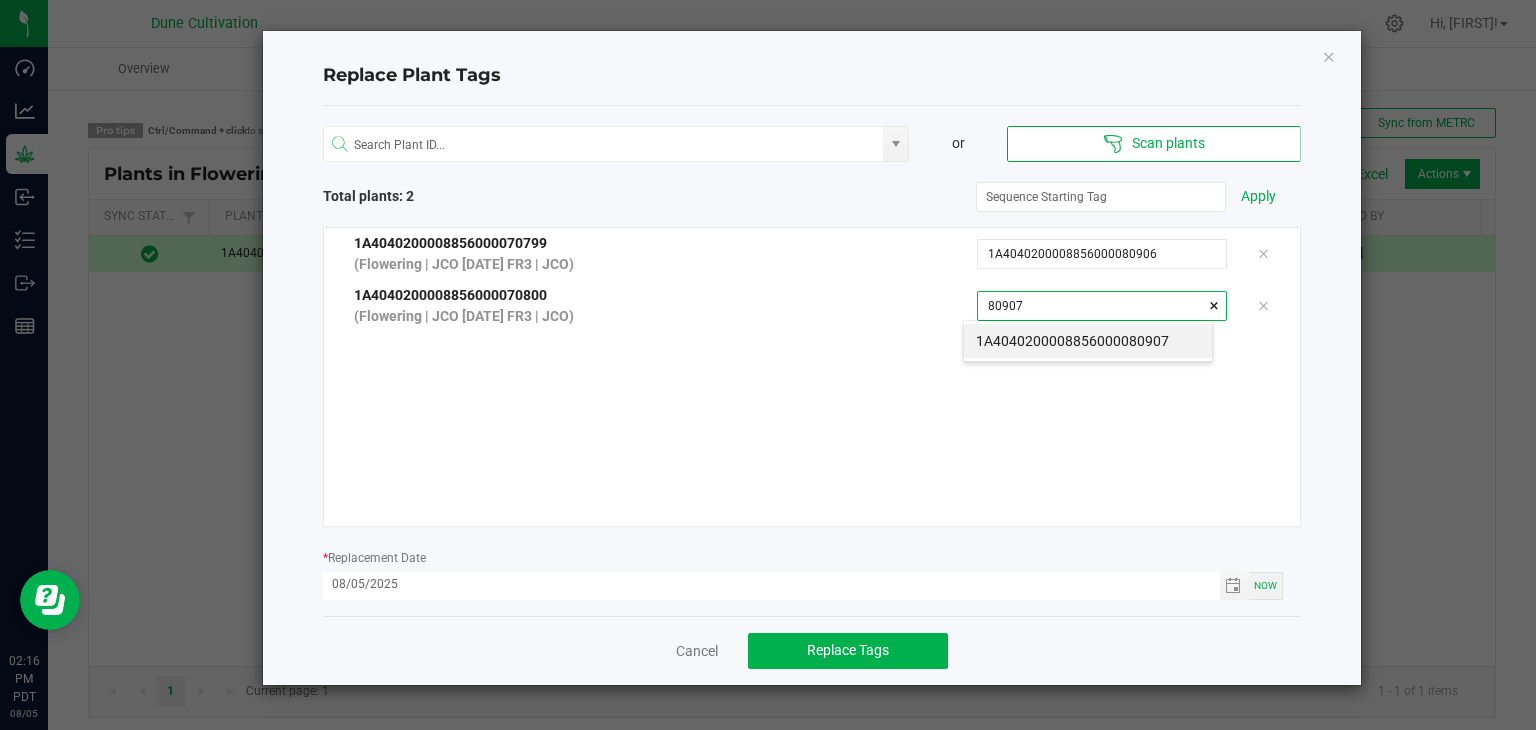 click on "1A4040200008856000080907" at bounding box center (1088, 341) 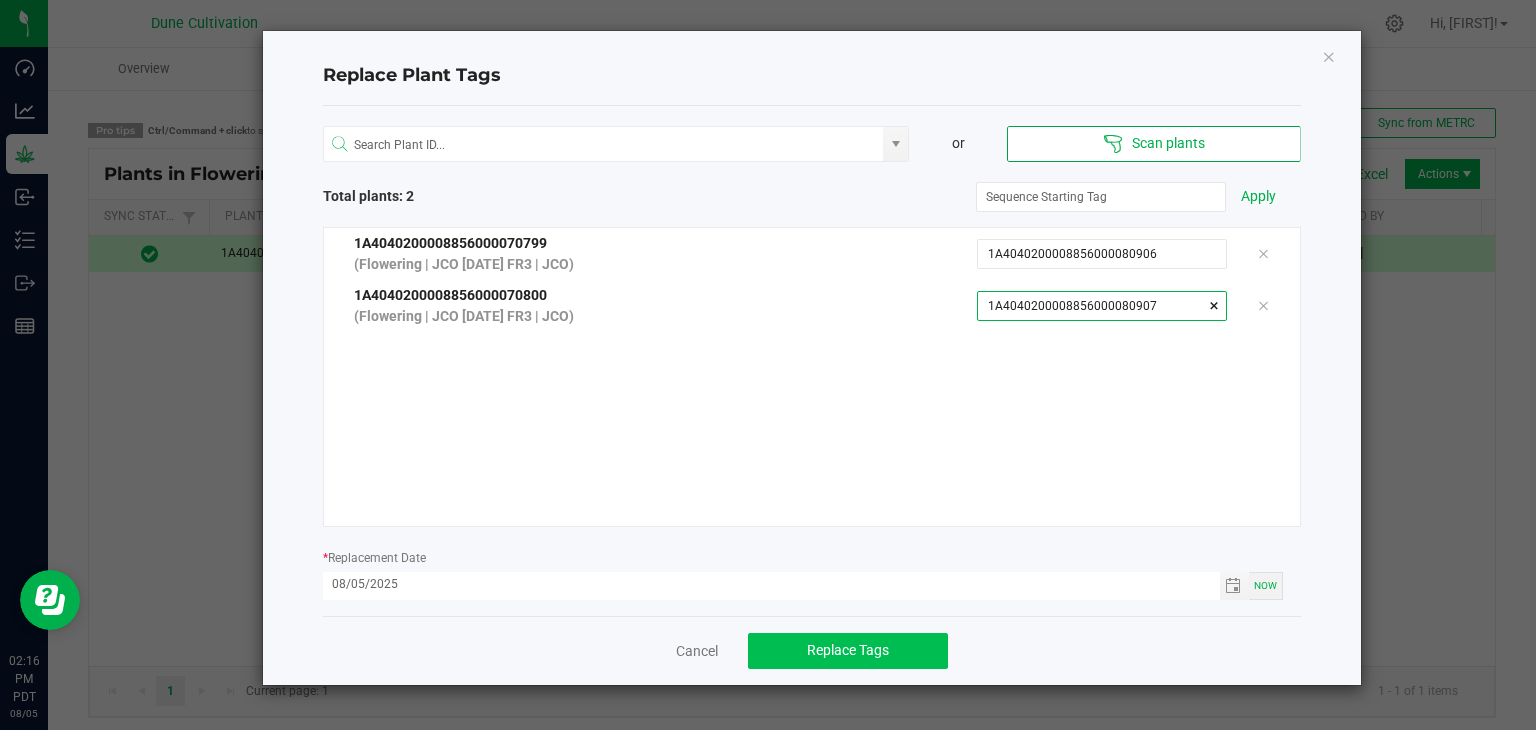 type on "1A4040200008856000080907" 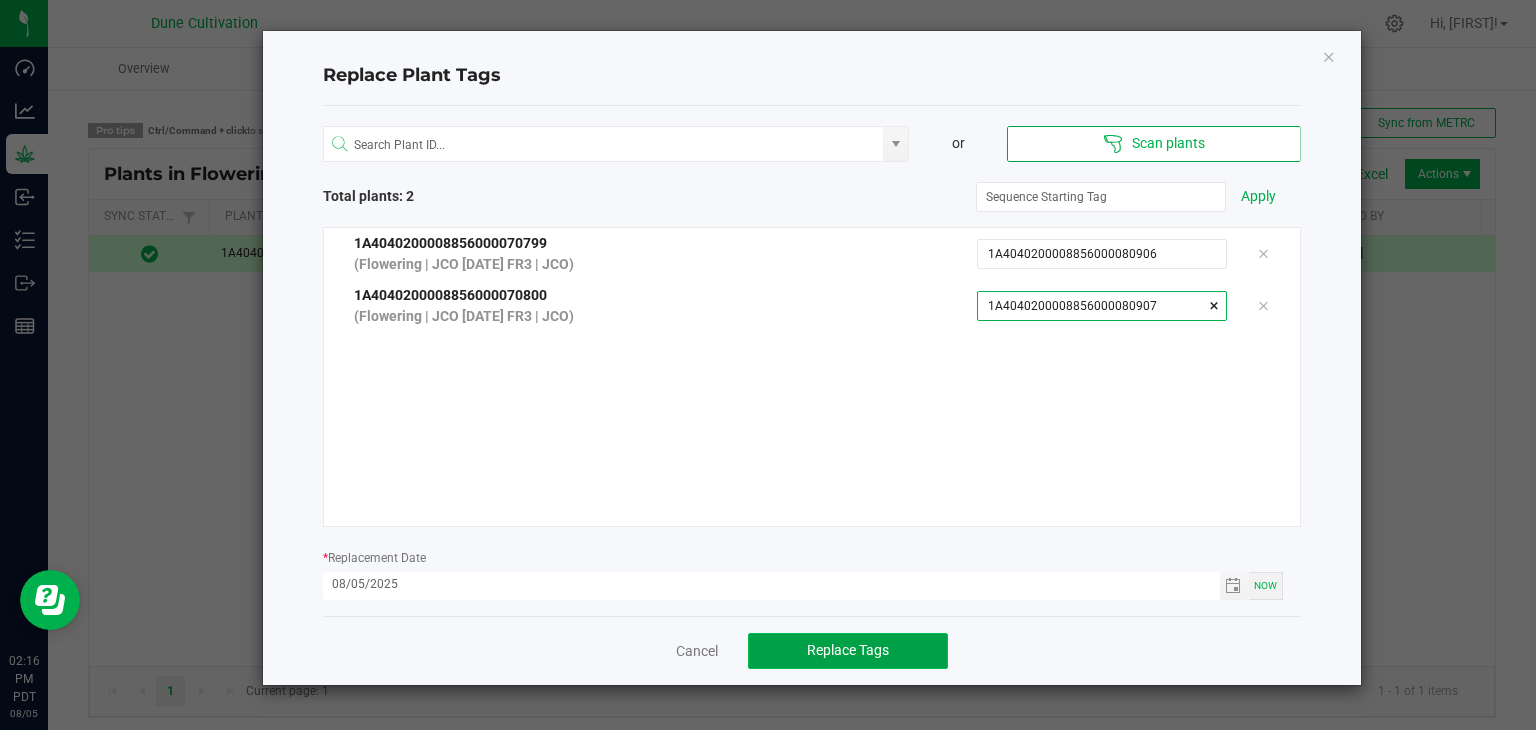 click on "Replace Tags" 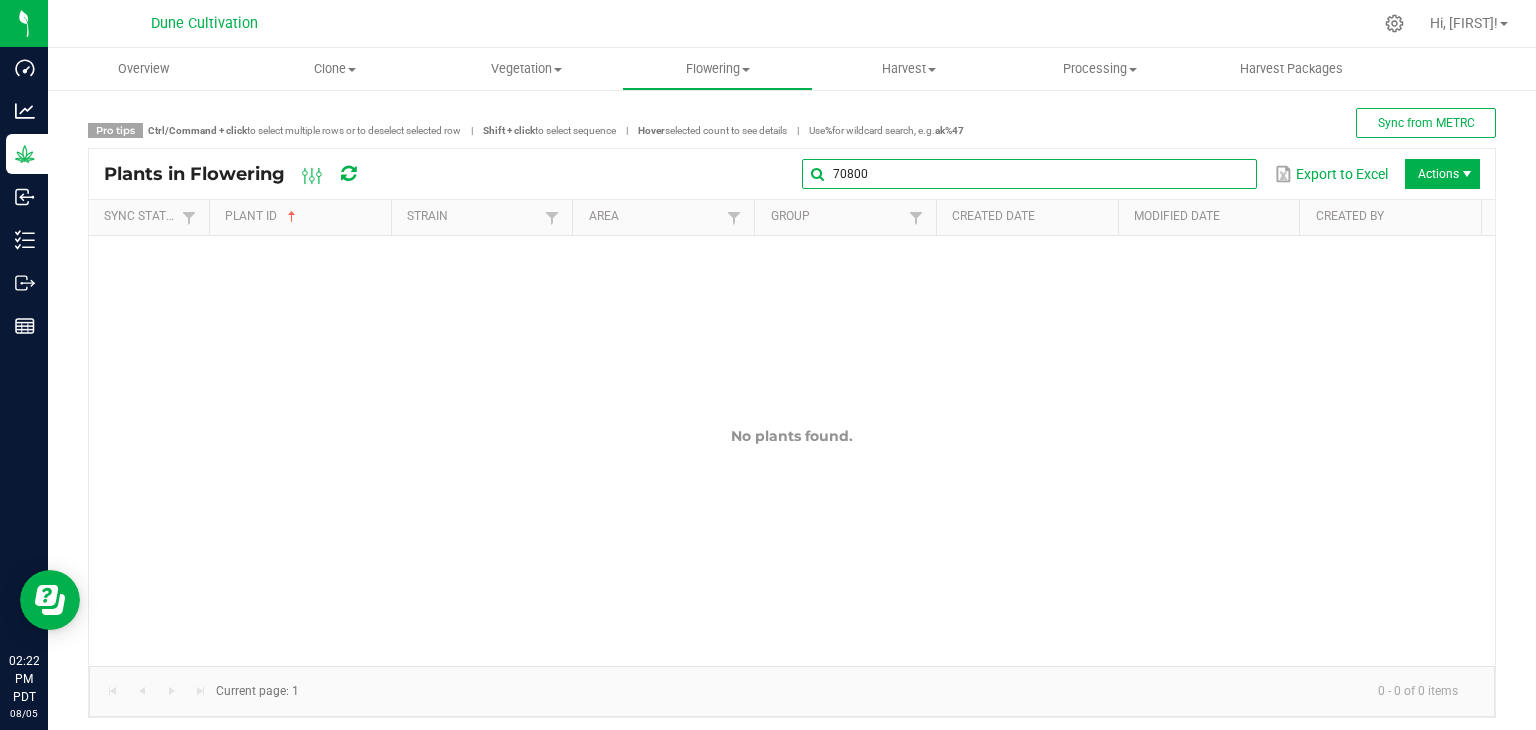 click on "70800" at bounding box center [1029, 174] 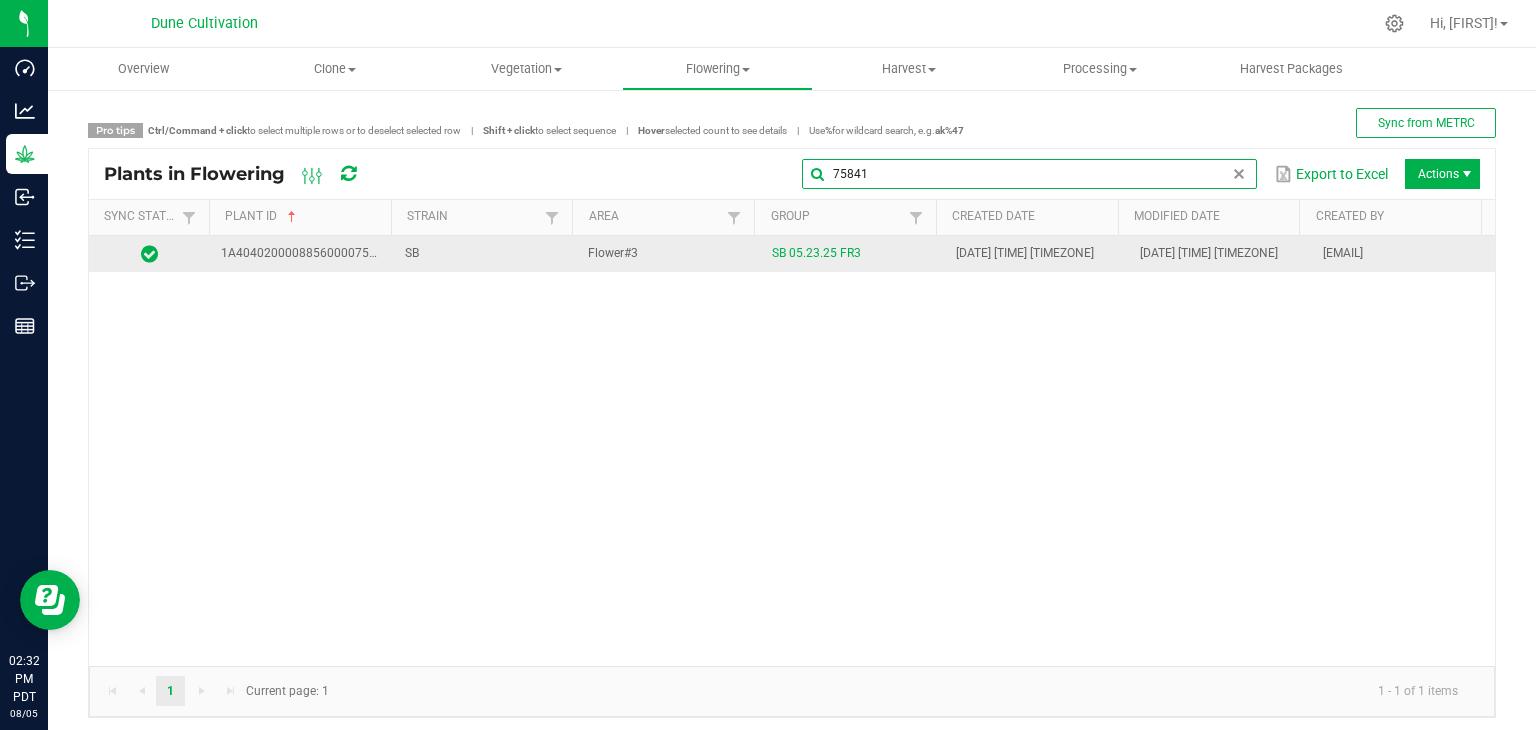 type on "75841" 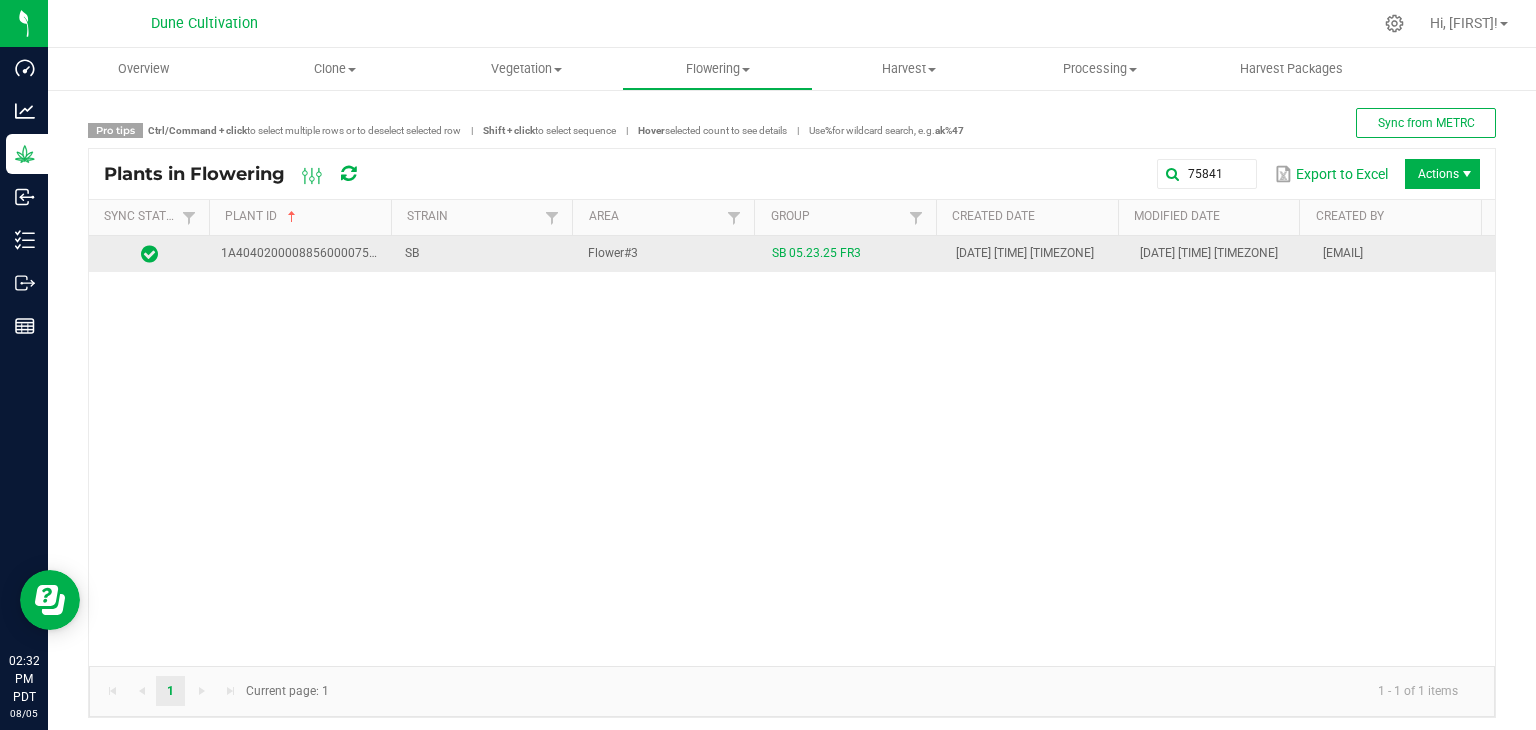 drag, startPoint x: 881, startPoint y: 251, endPoint x: 657, endPoint y: 264, distance: 224.37692 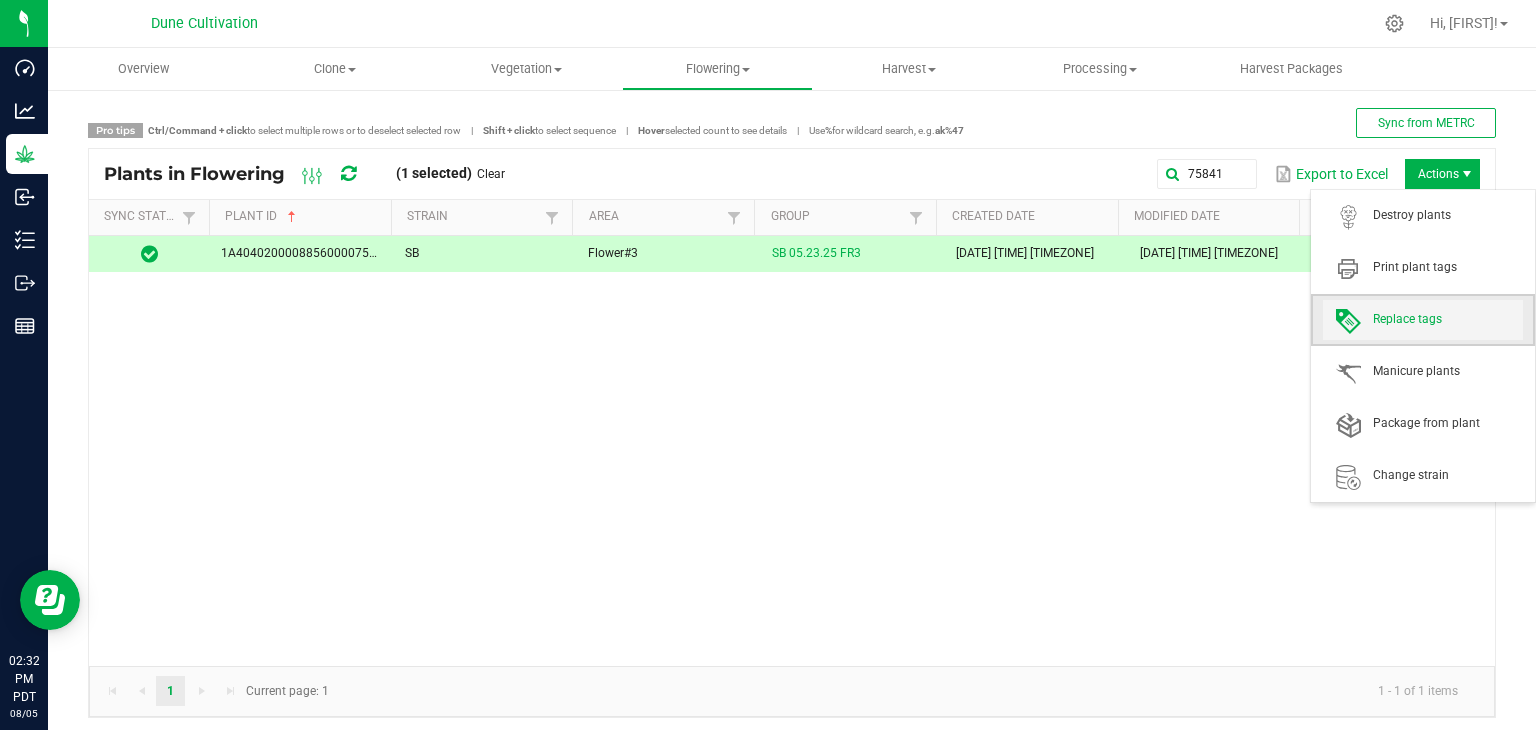 click on "Replace tags" at bounding box center (1423, 320) 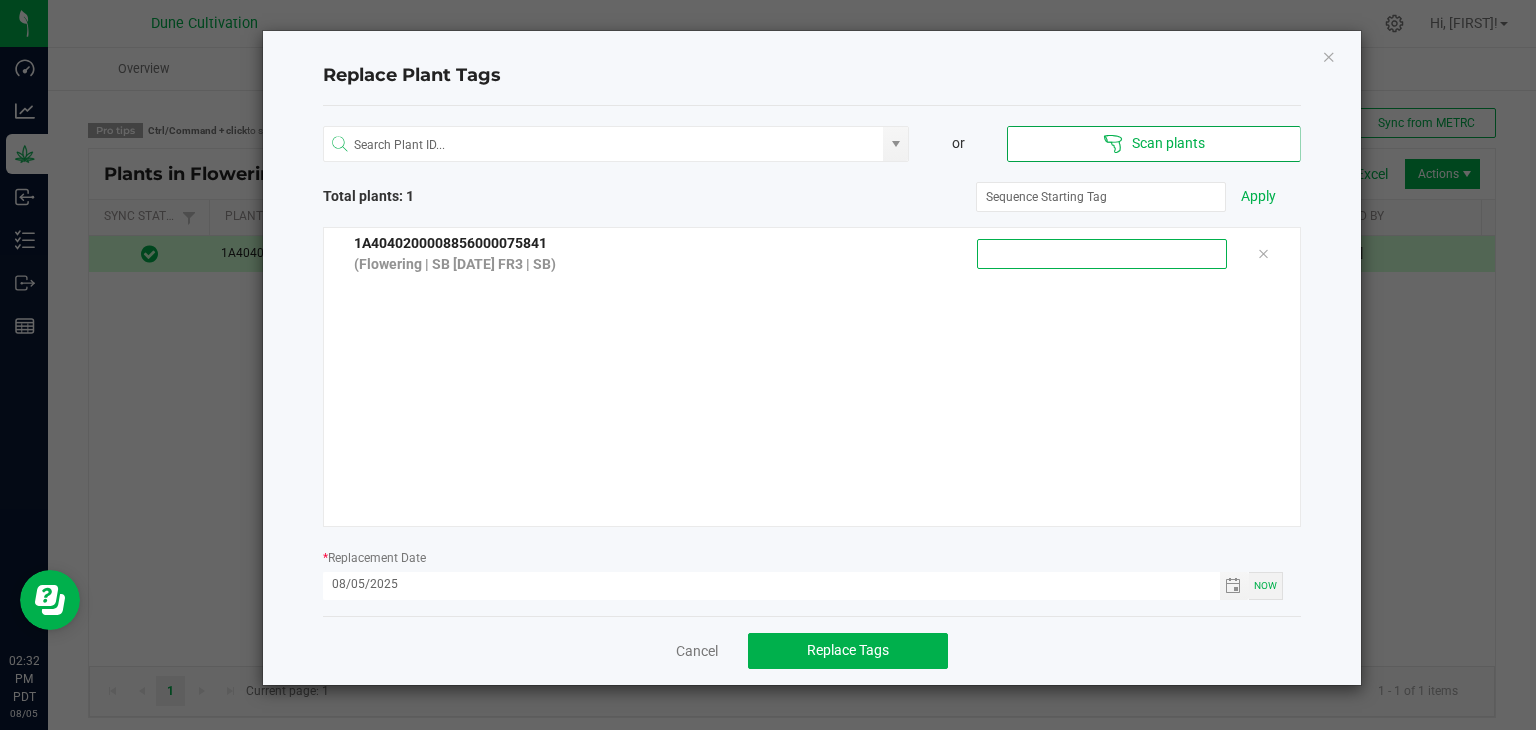 click at bounding box center (1102, 254) 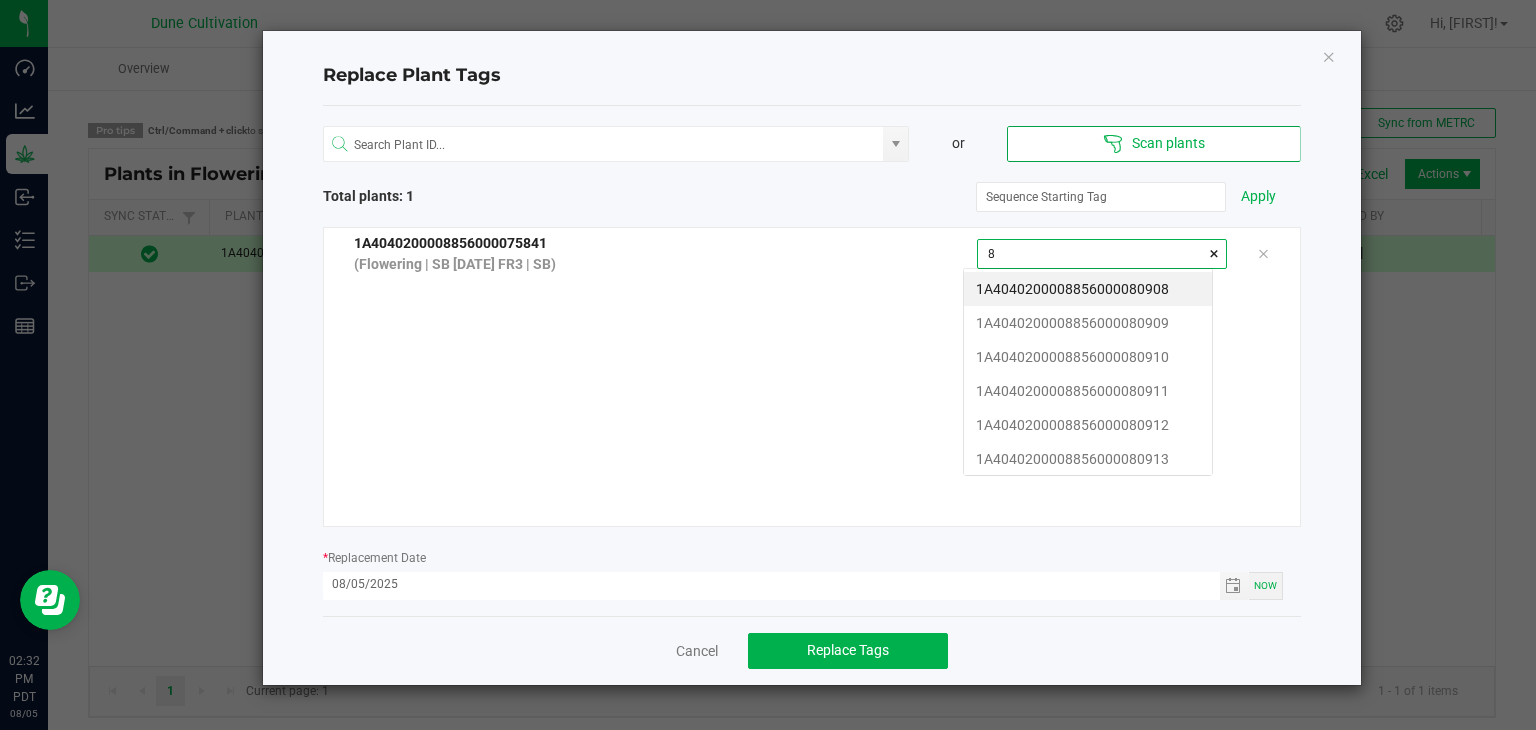 scroll, scrollTop: 99972, scrollLeft: 99751, axis: both 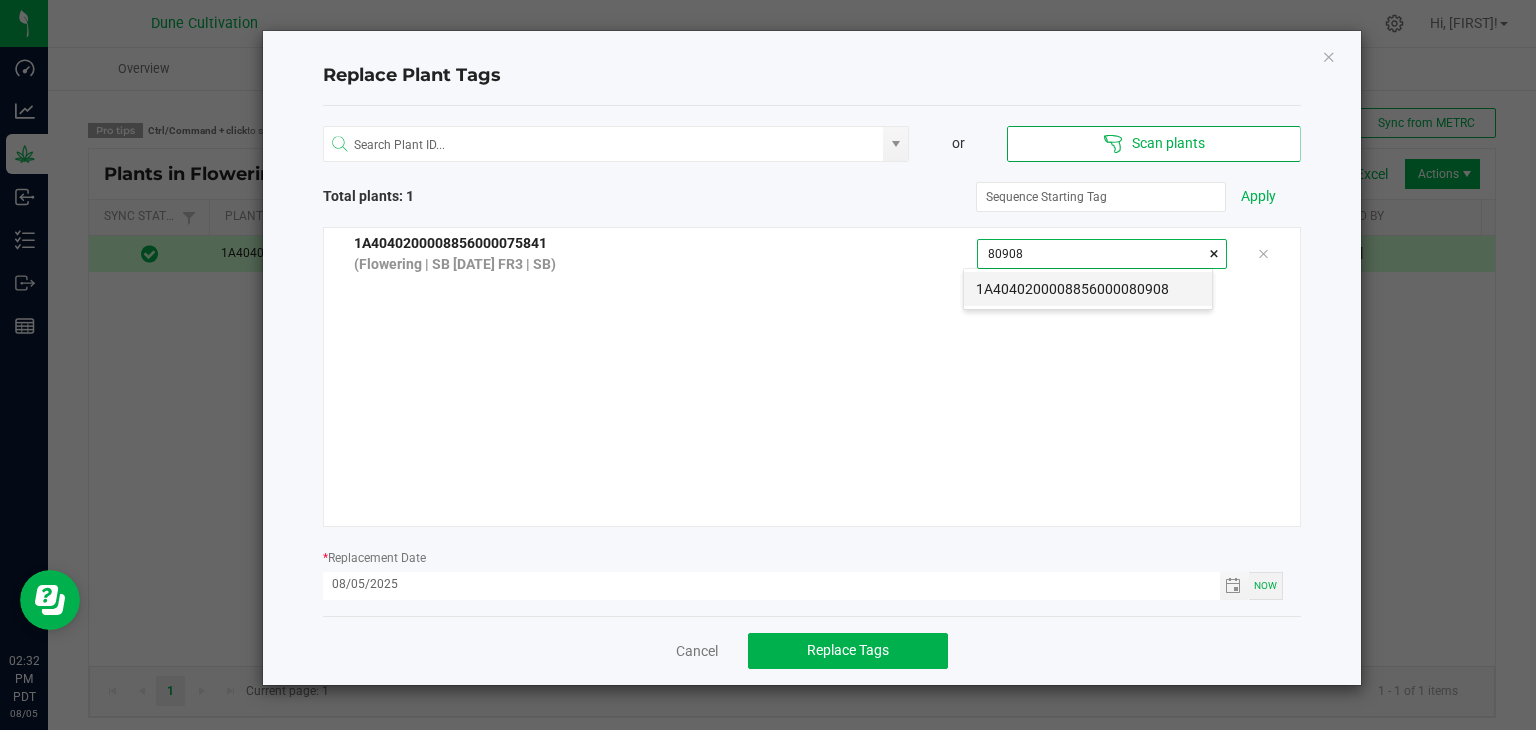 click on "1A4040200008856000080908" at bounding box center (1088, 289) 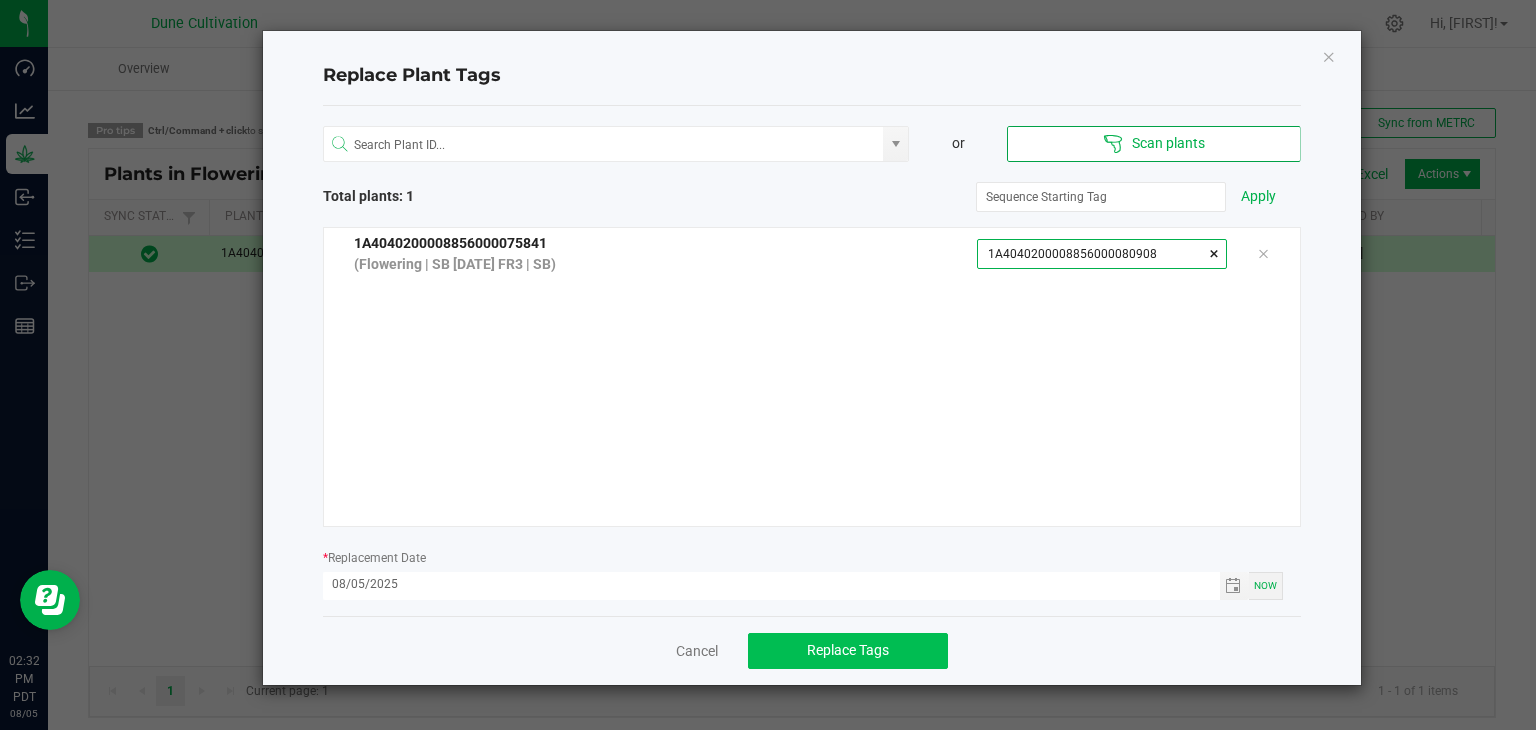 type on "1A4040200008856000080908" 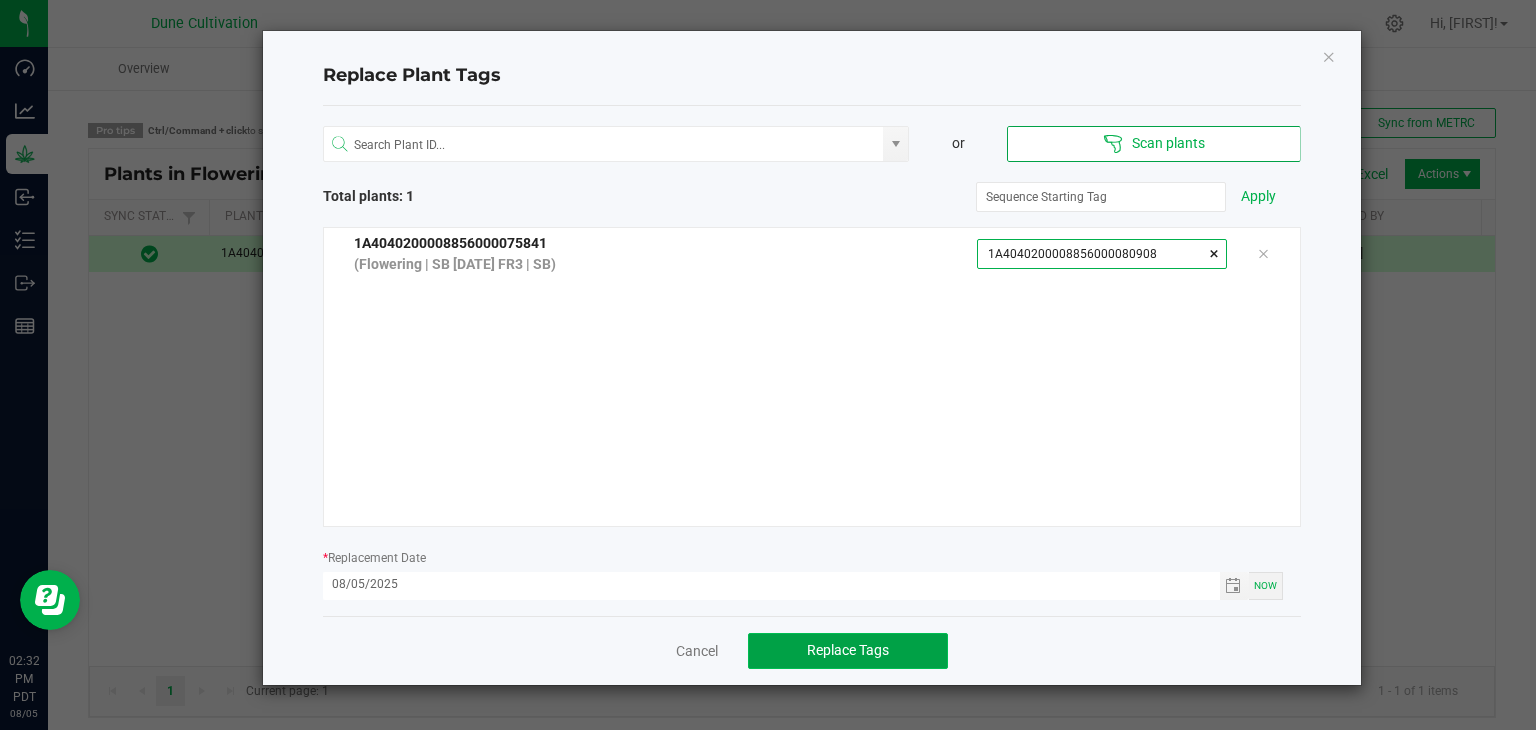click on "Replace Tags" 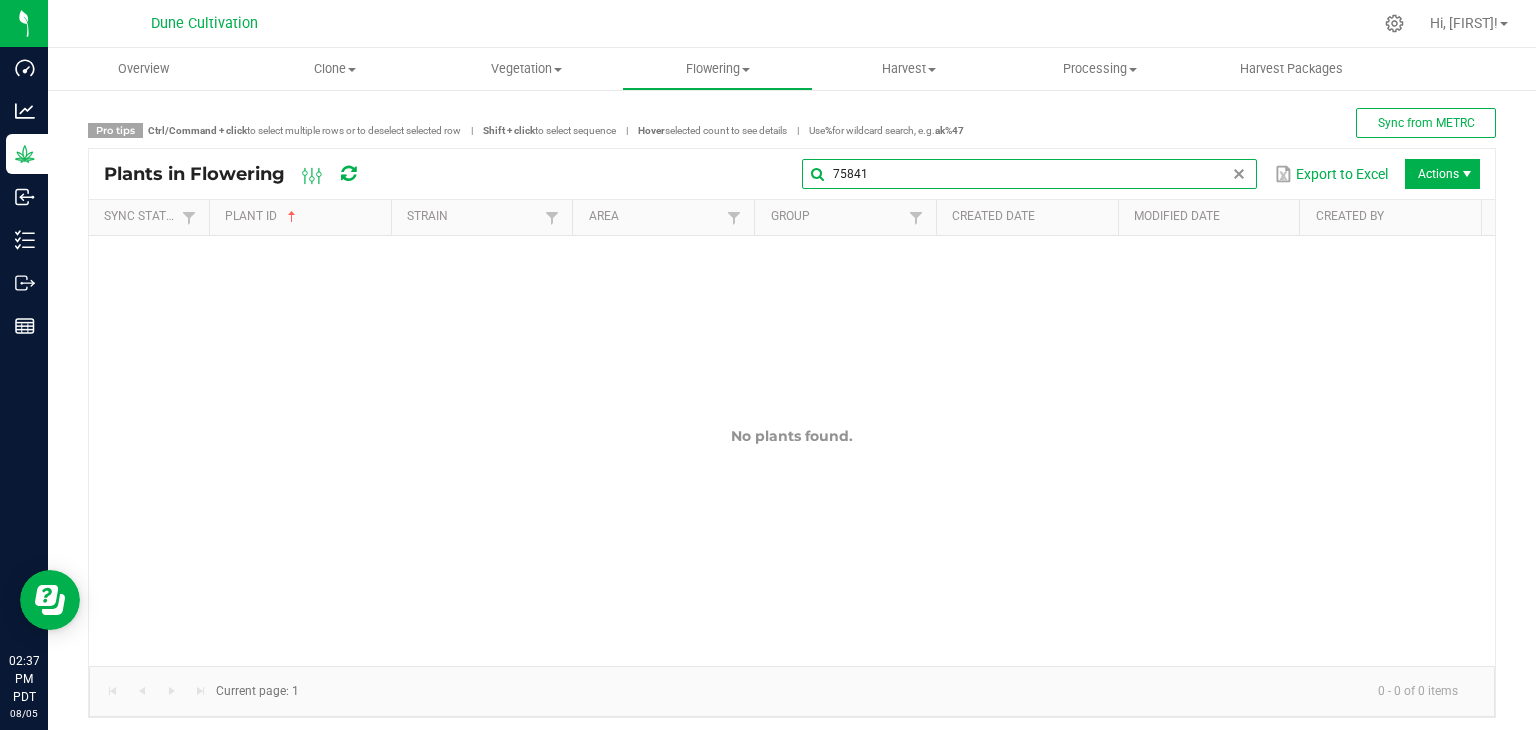 click on "75841" at bounding box center [1029, 174] 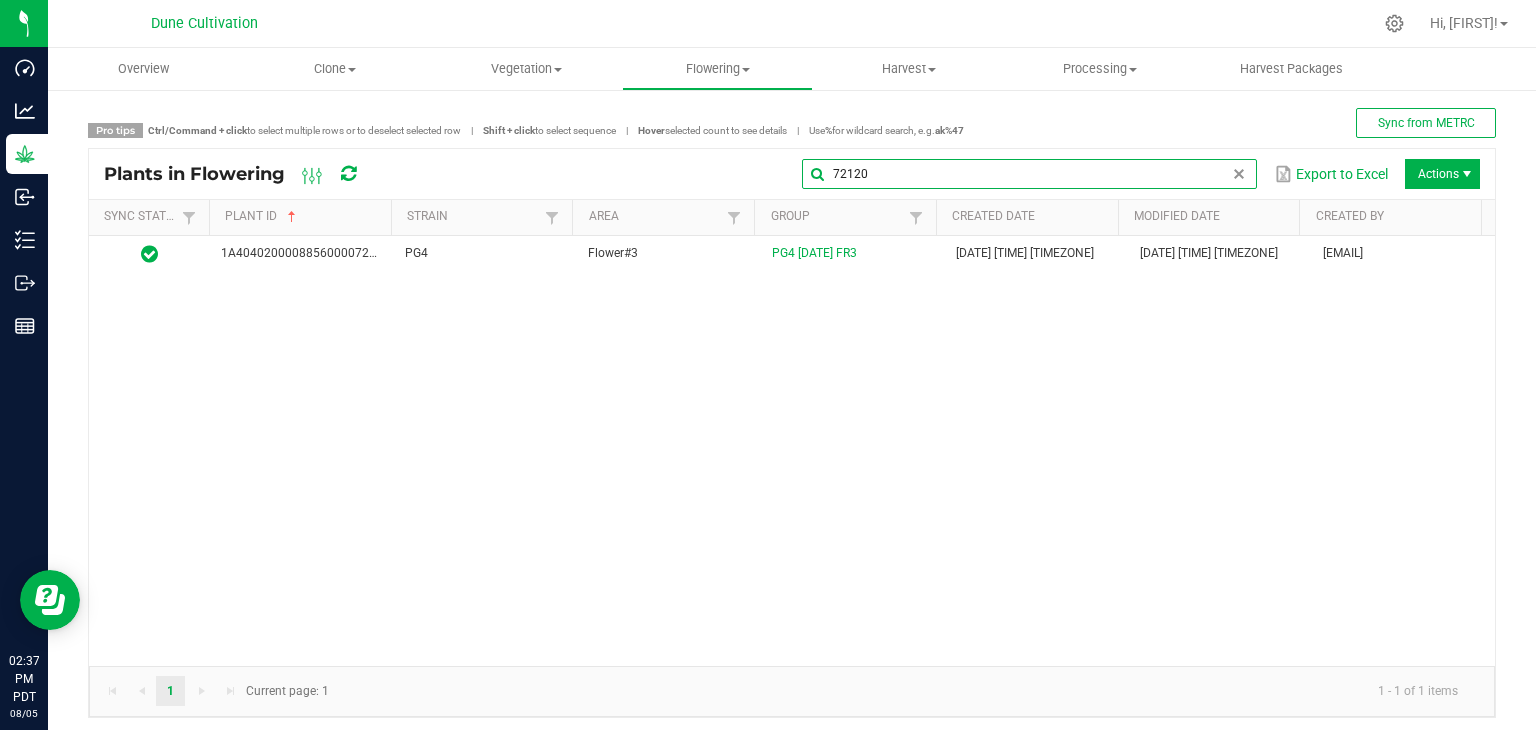 type on "72120" 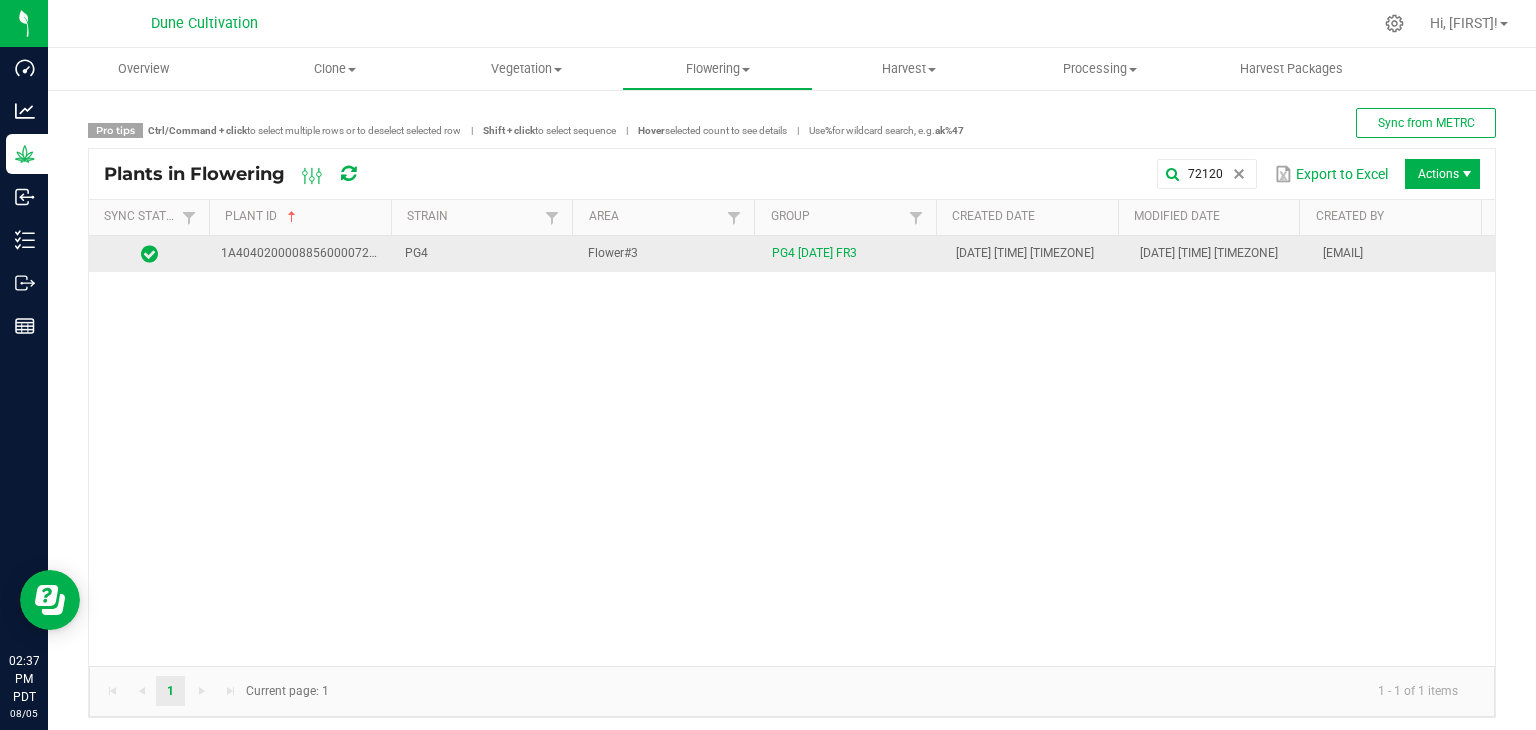 click on "PG4" at bounding box center (485, 254) 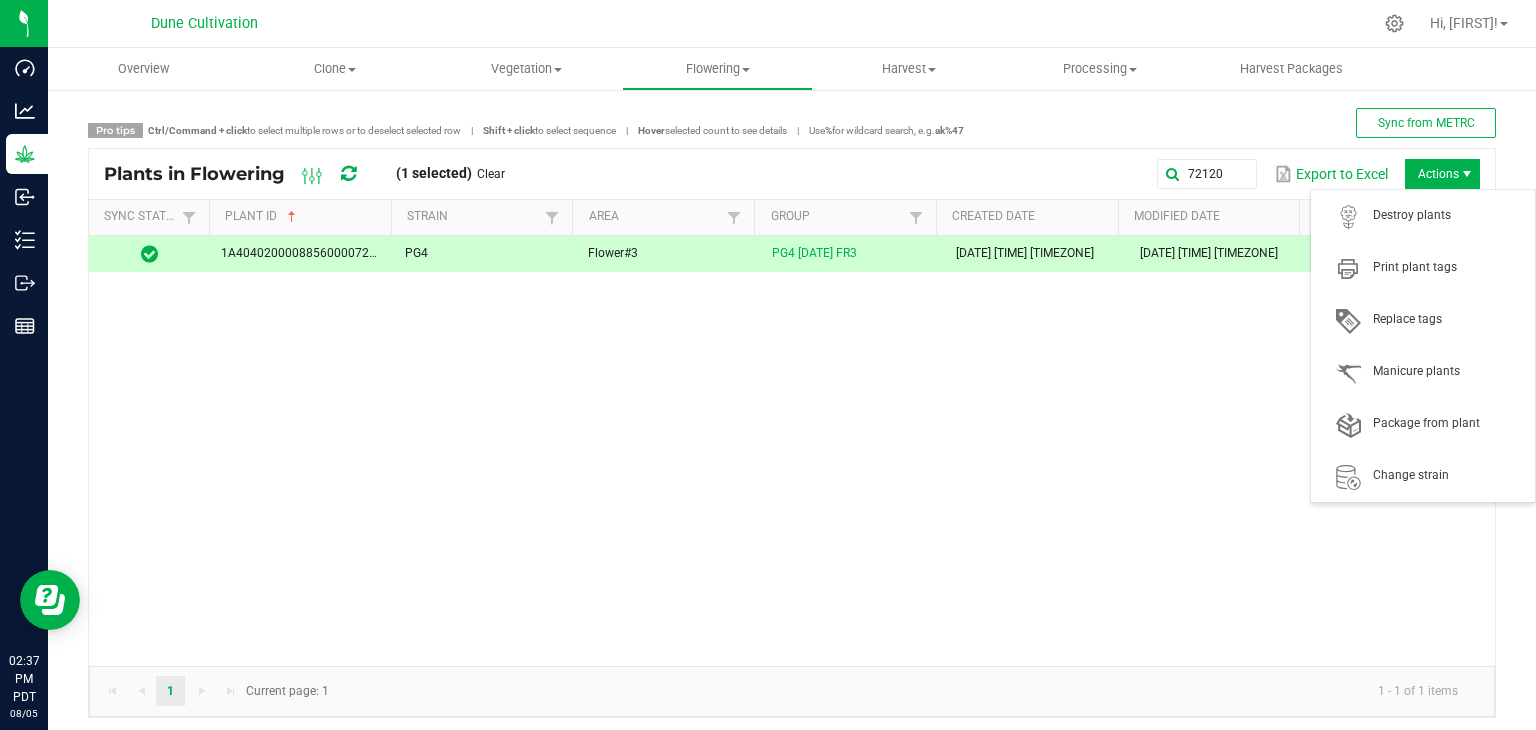 click on "Actions" at bounding box center (1442, 174) 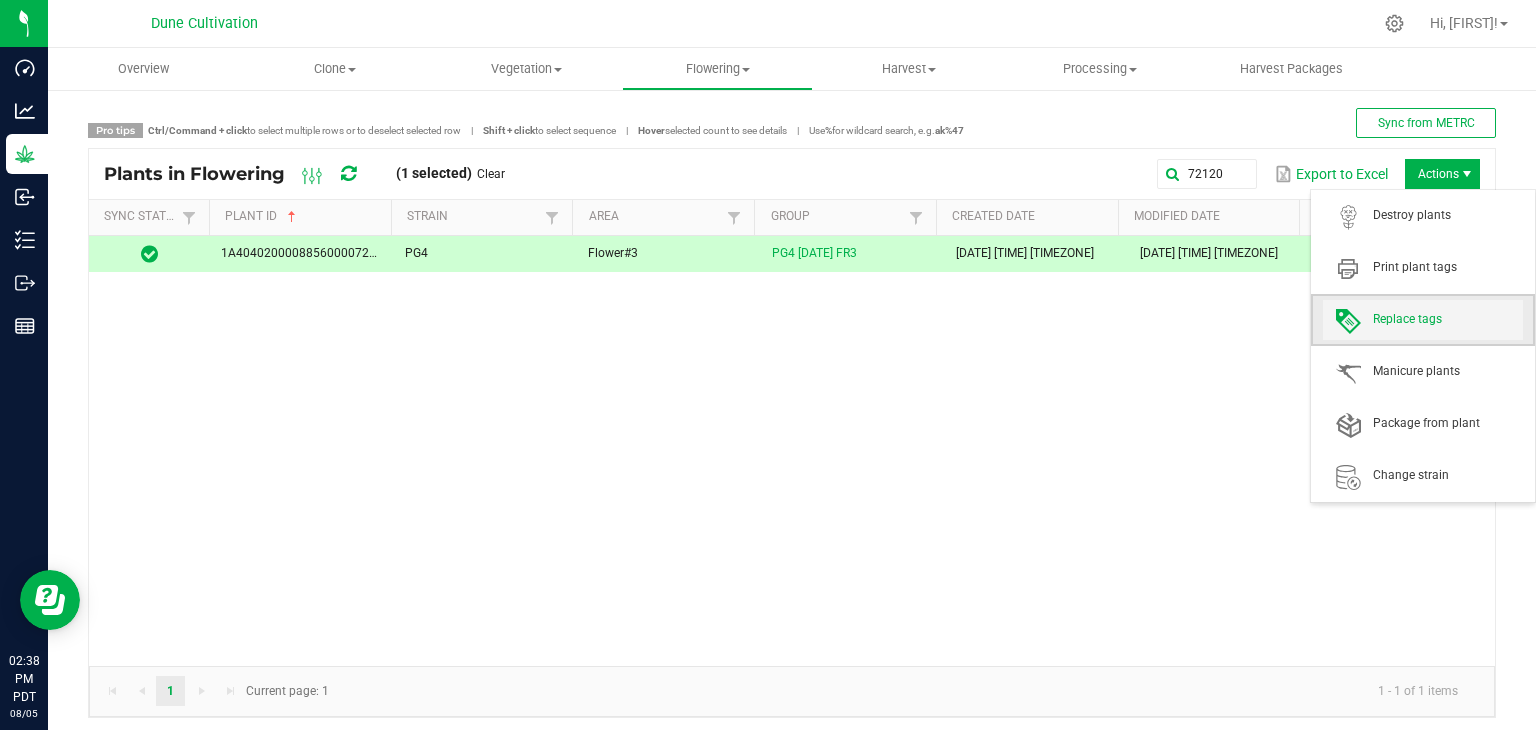 click on "Replace tags" at bounding box center [1423, 320] 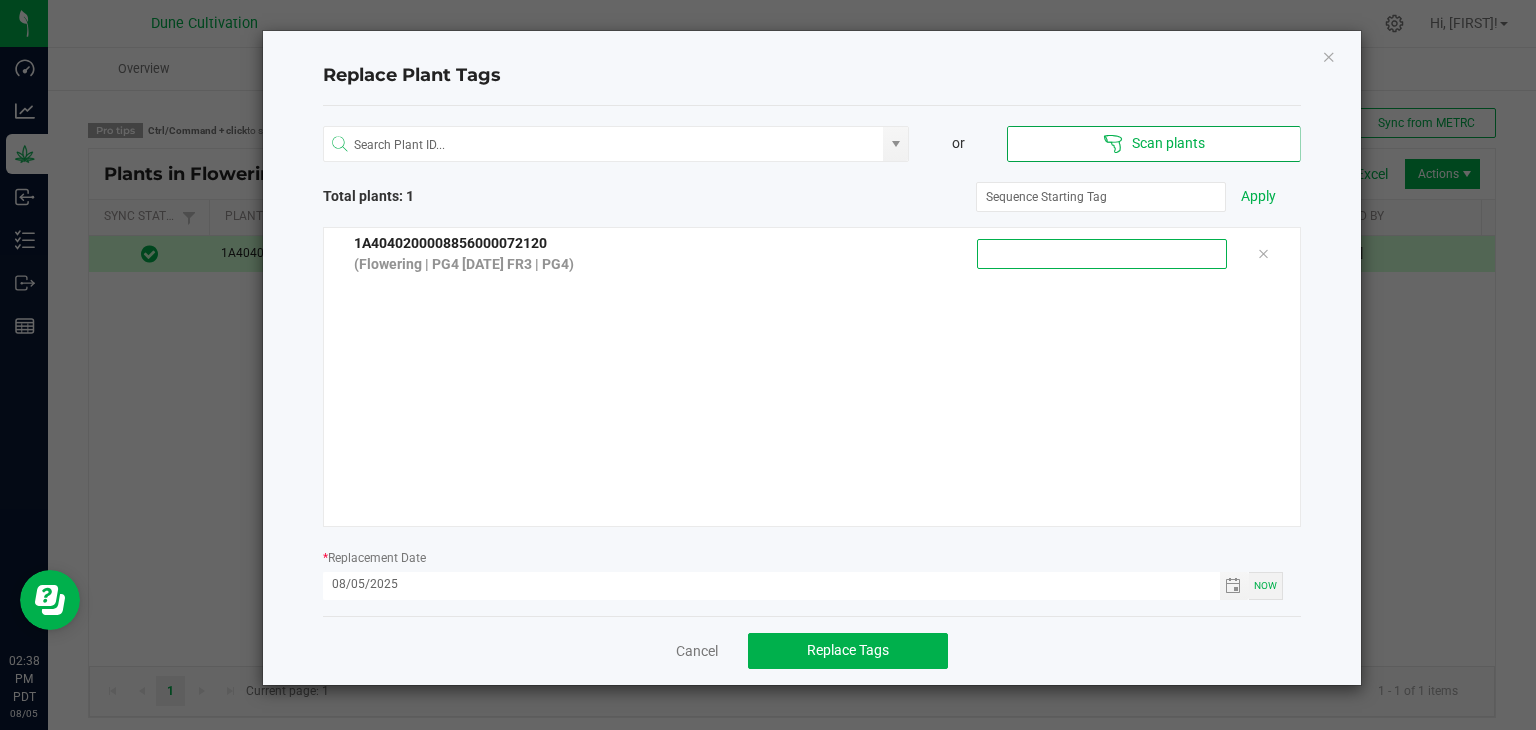click at bounding box center (1102, 254) 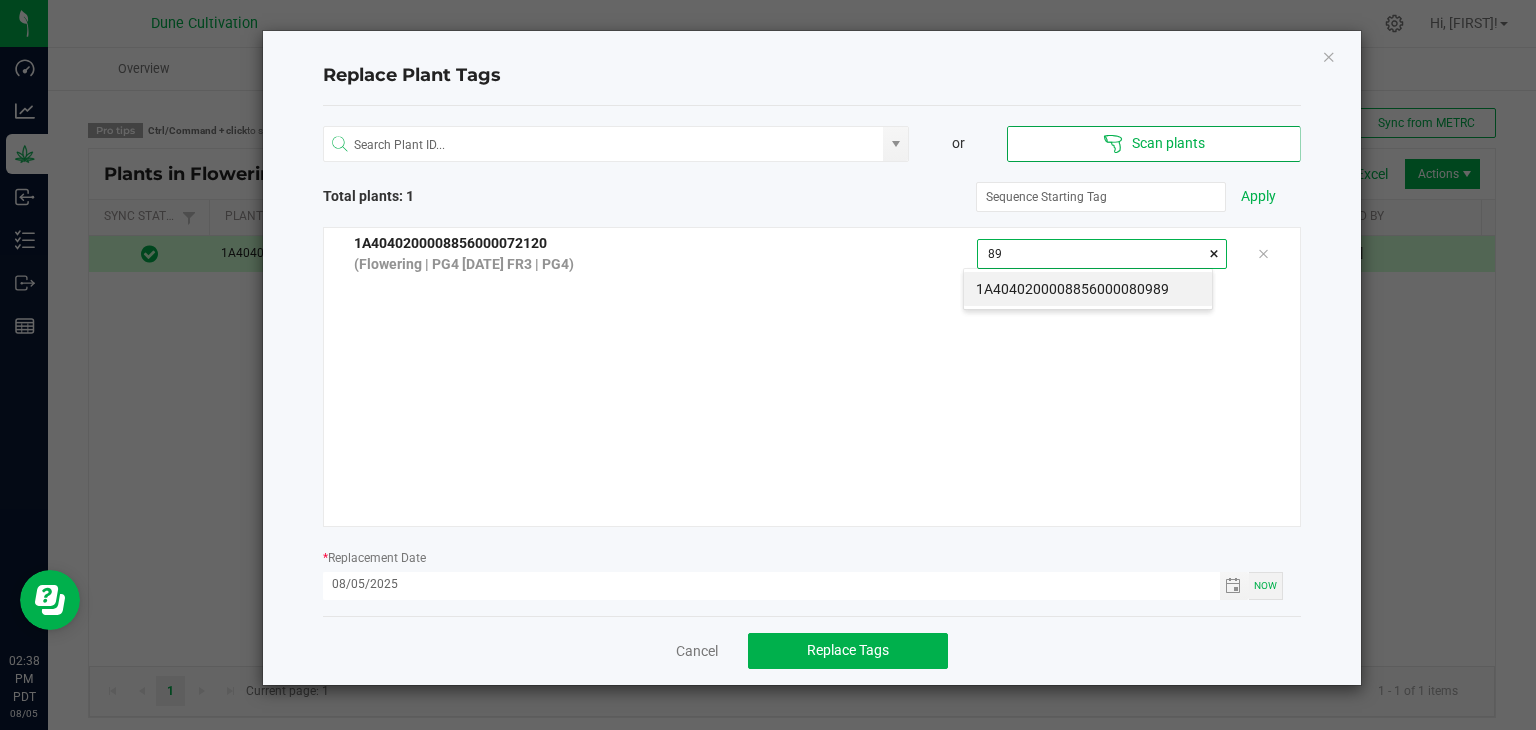 scroll, scrollTop: 99972, scrollLeft: 99751, axis: both 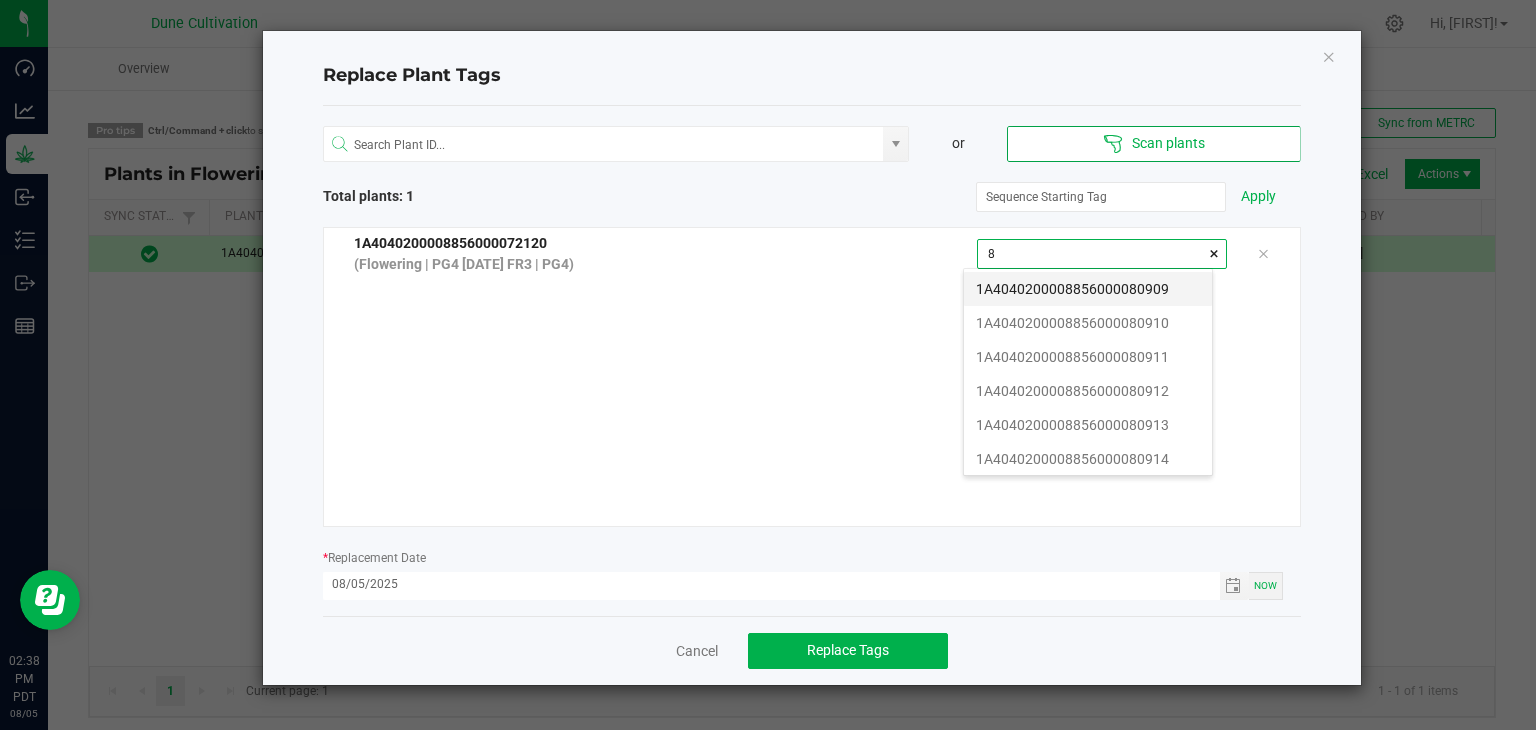 click on "1A4040200008856000080909" at bounding box center (1088, 289) 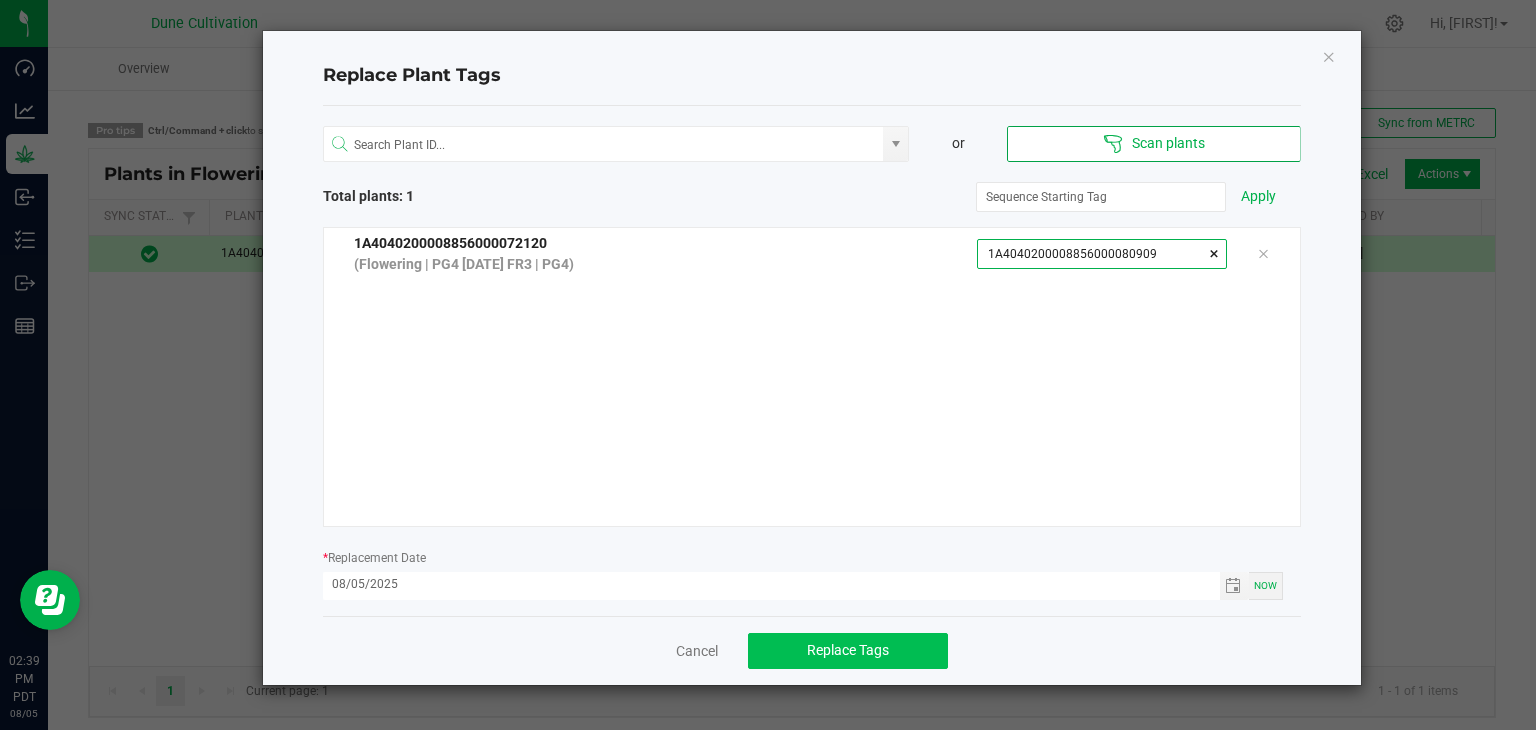 type on "1A4040200008856000080909" 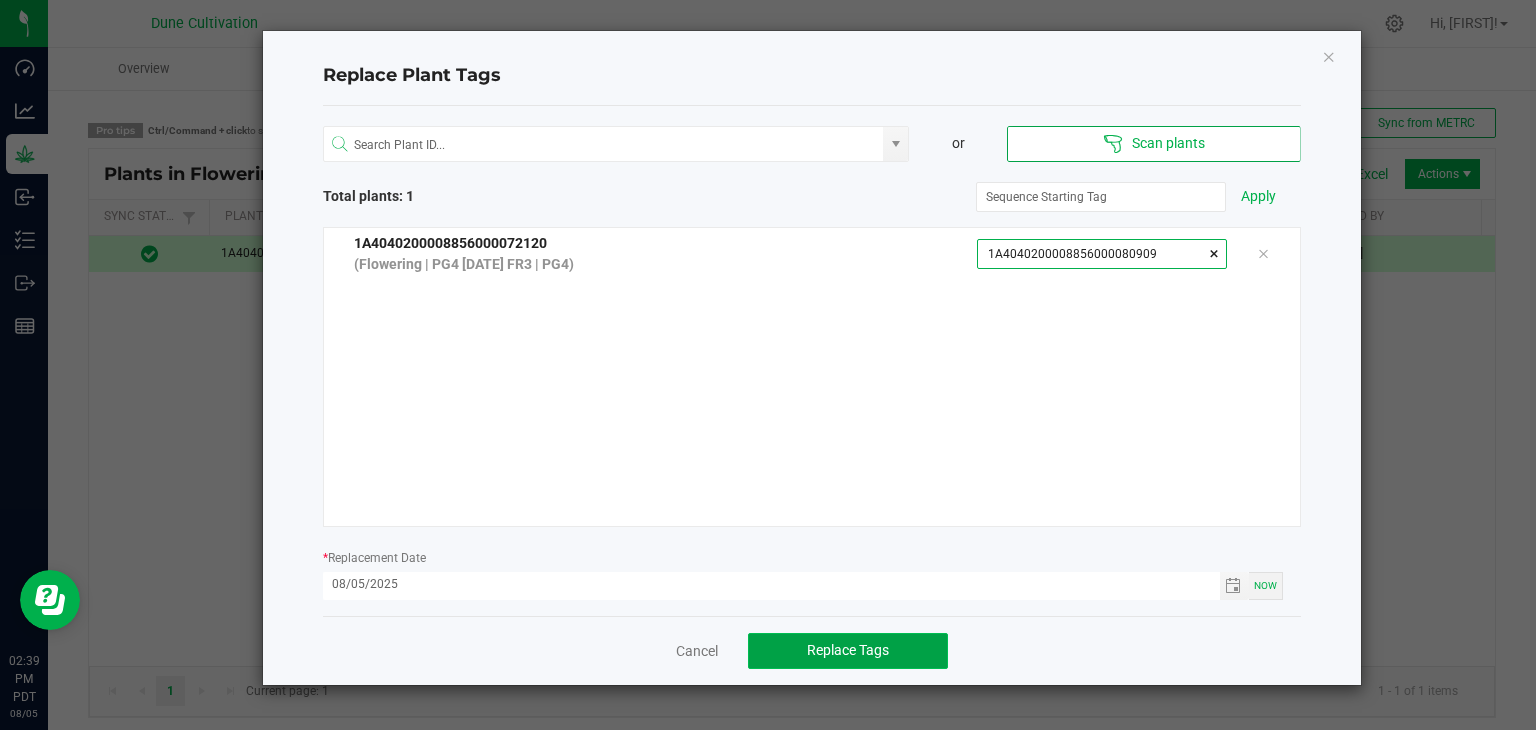 click on "Replace Tags" 